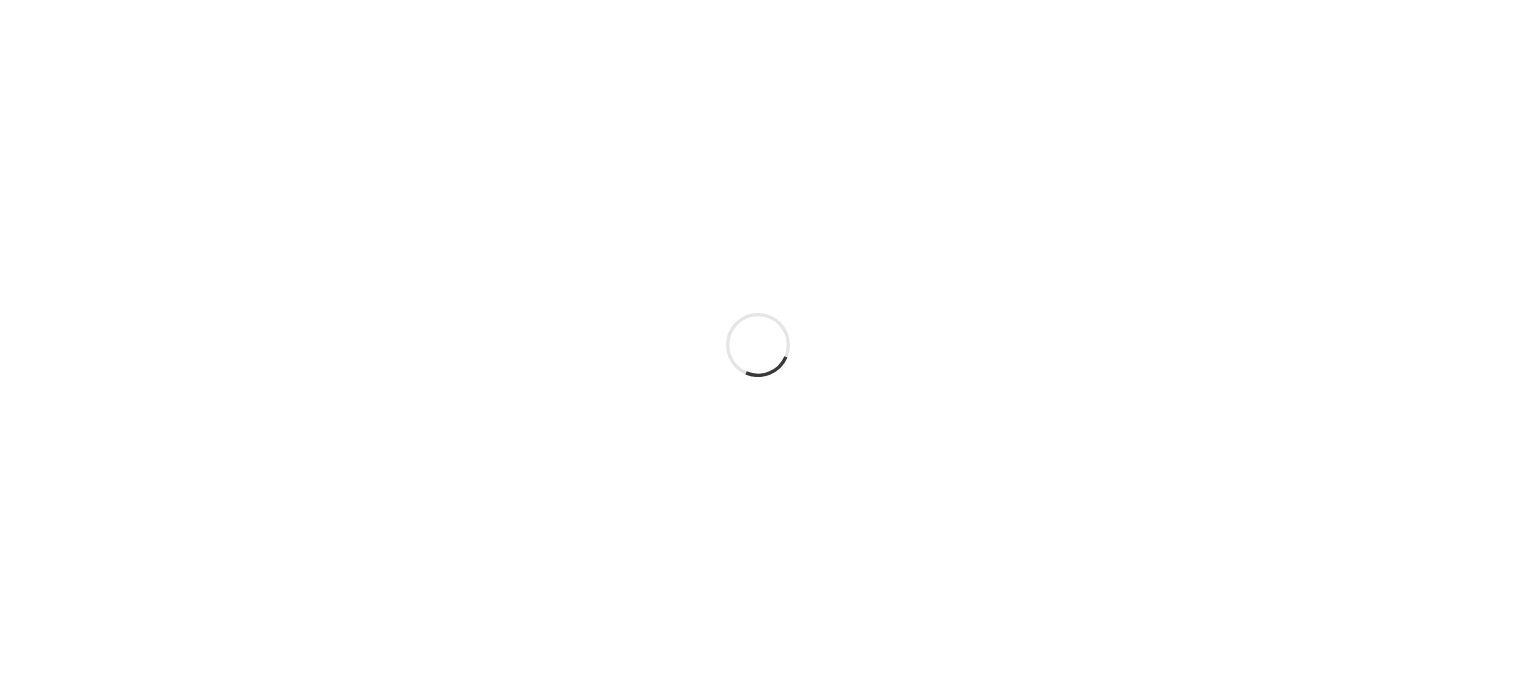 scroll, scrollTop: 0, scrollLeft: 0, axis: both 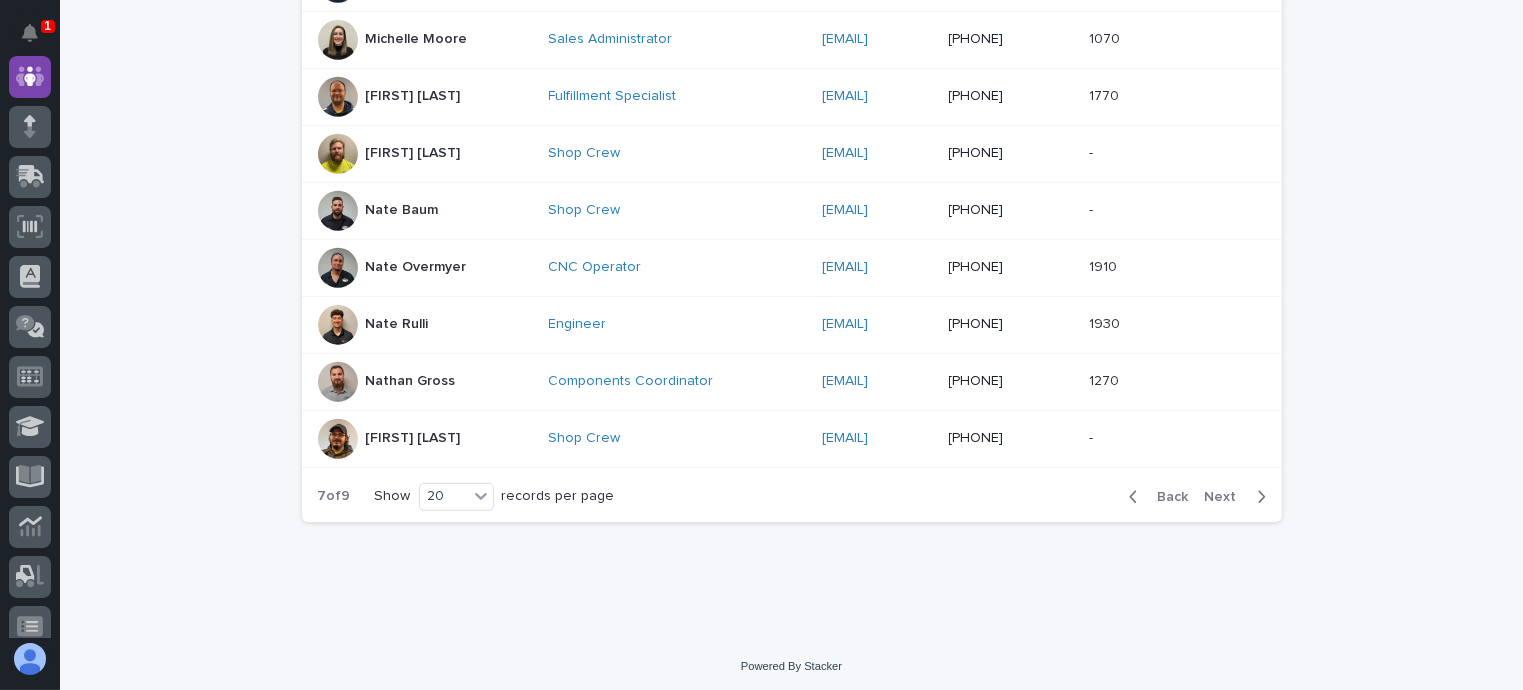 click on "Back Next" at bounding box center [1197, 497] 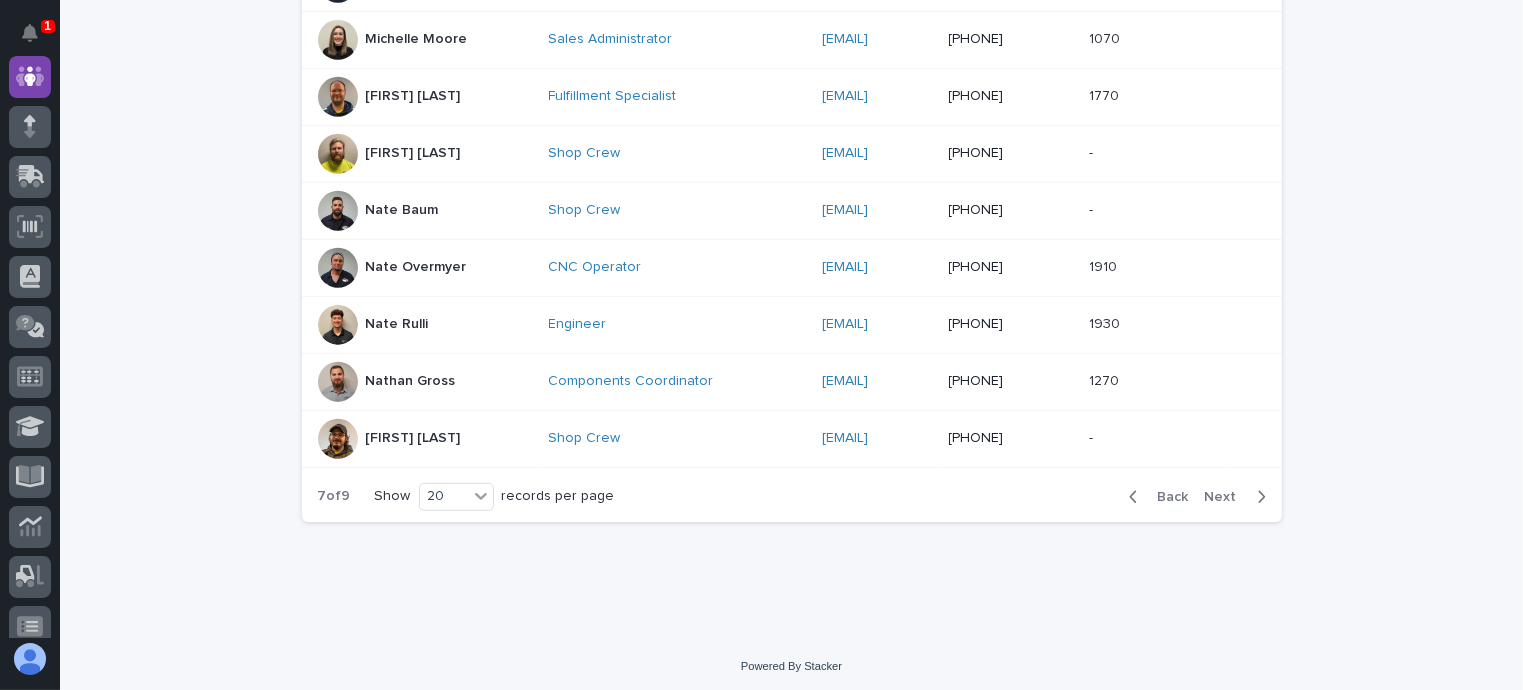 click 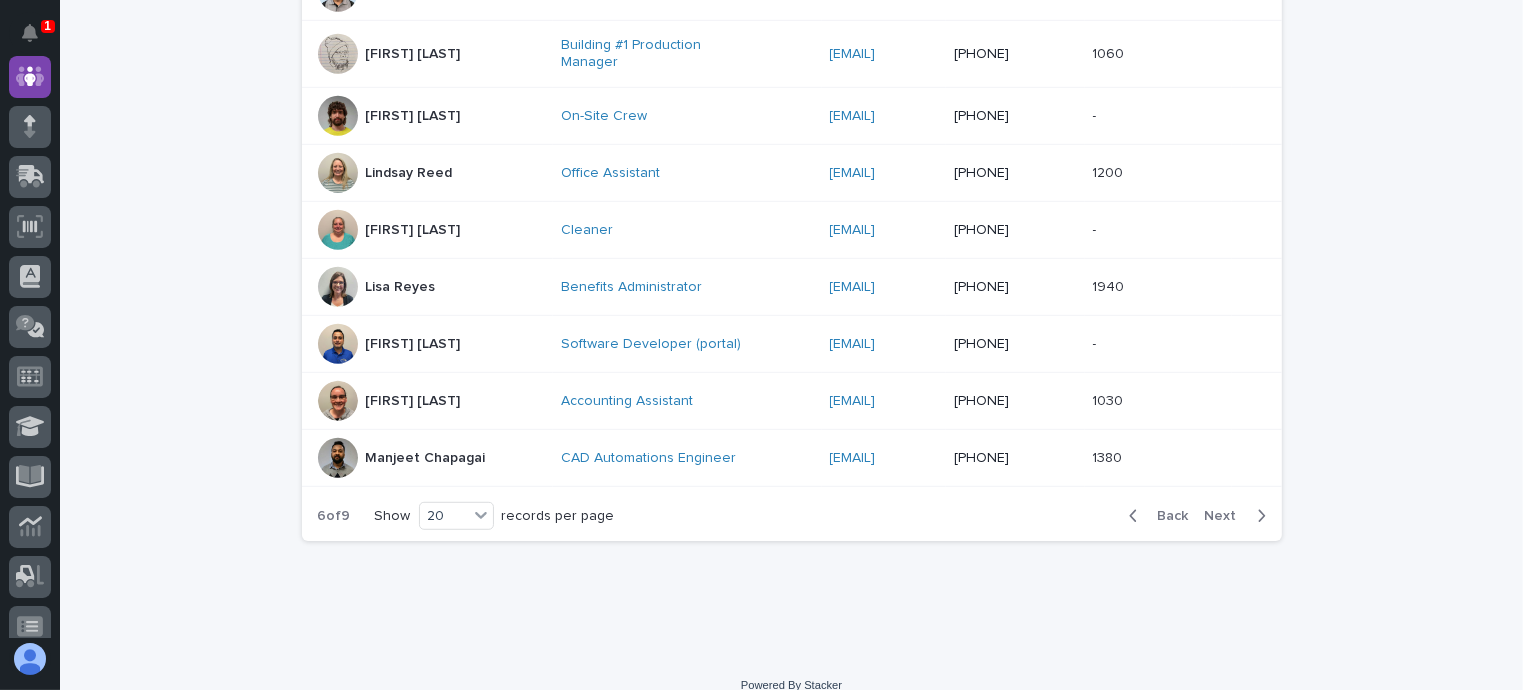 click 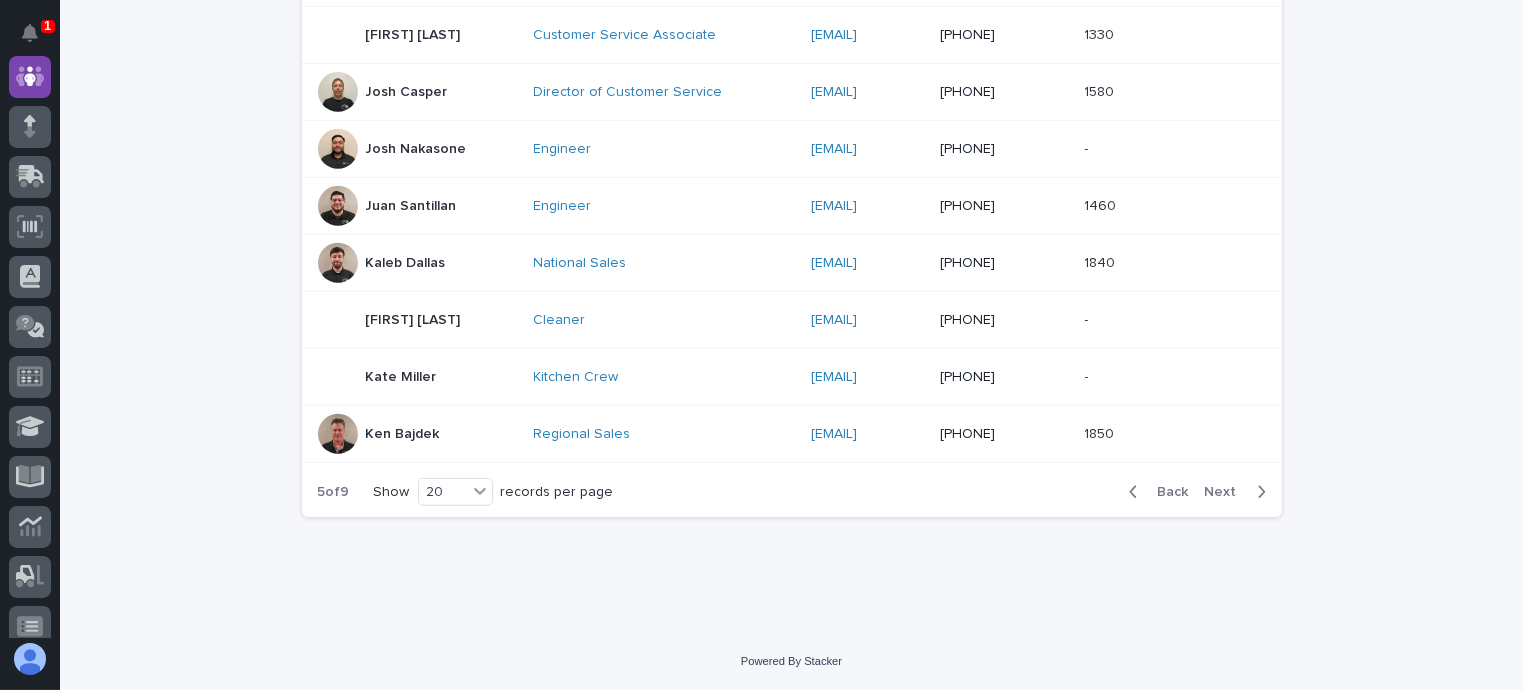 scroll, scrollTop: 1134, scrollLeft: 0, axis: vertical 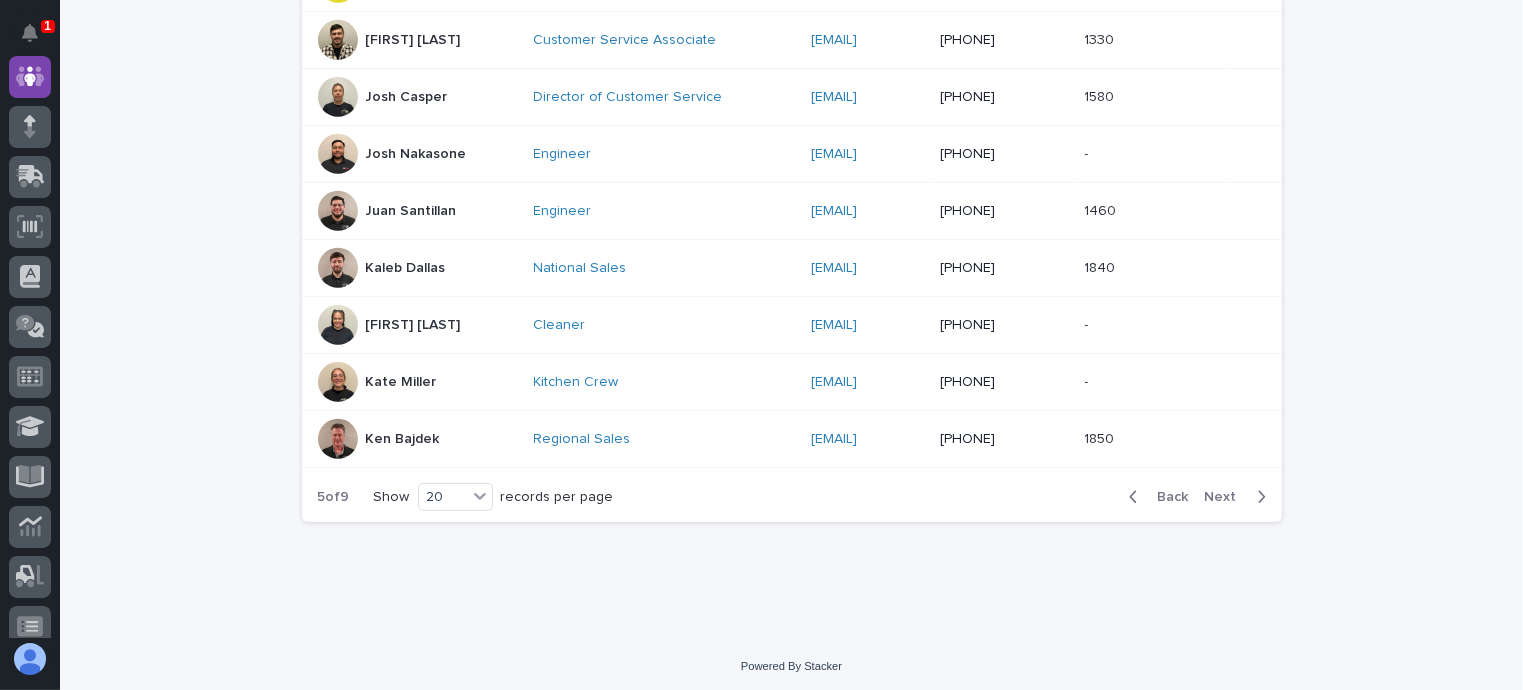 click 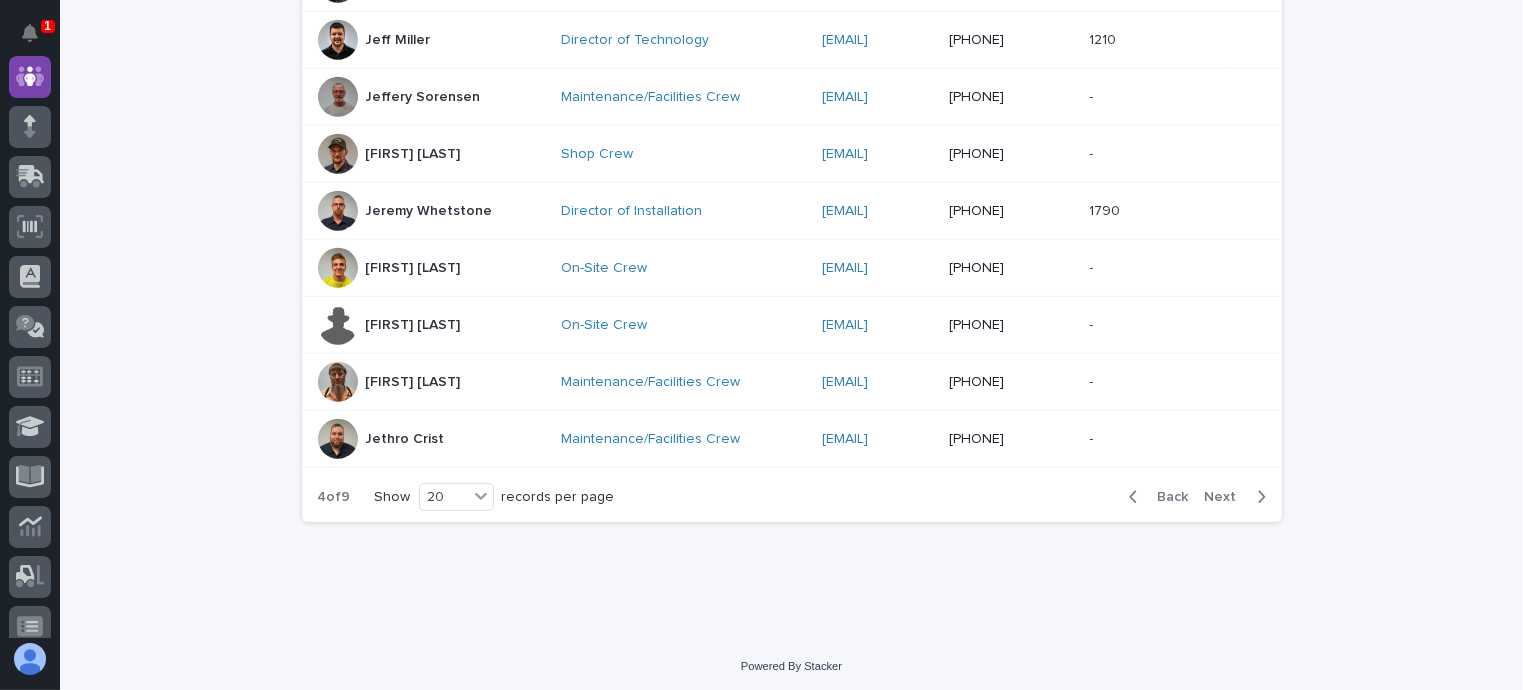 click 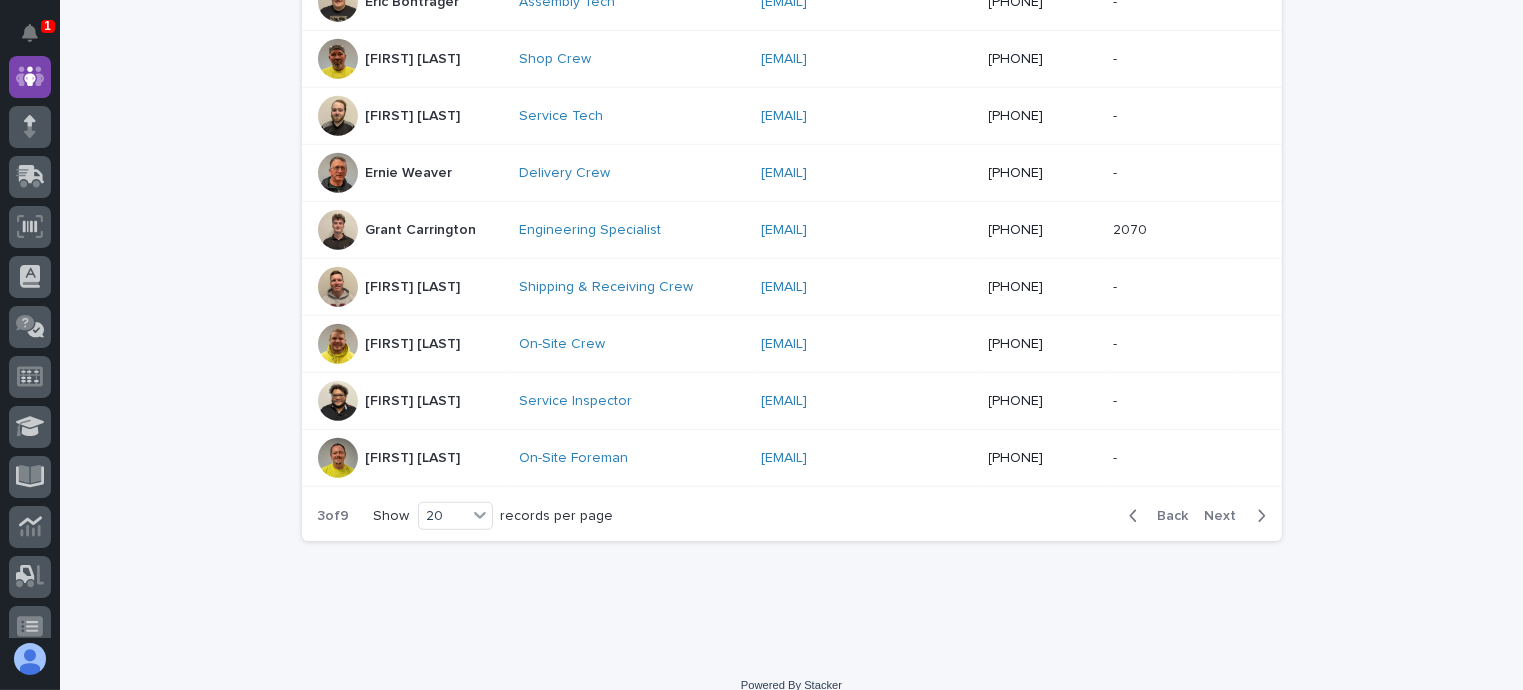 click on "Back Next" at bounding box center [1197, 516] 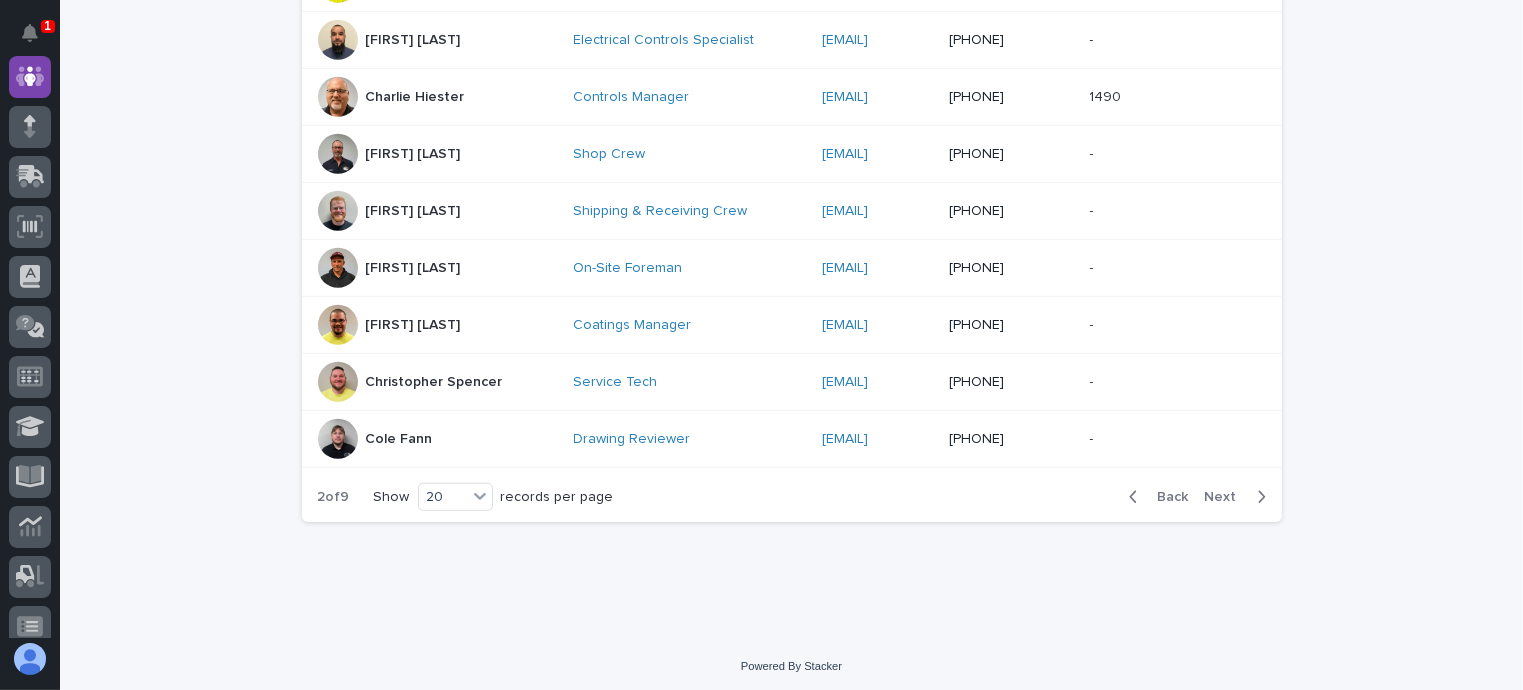 click on "Back Next" at bounding box center [1197, 497] 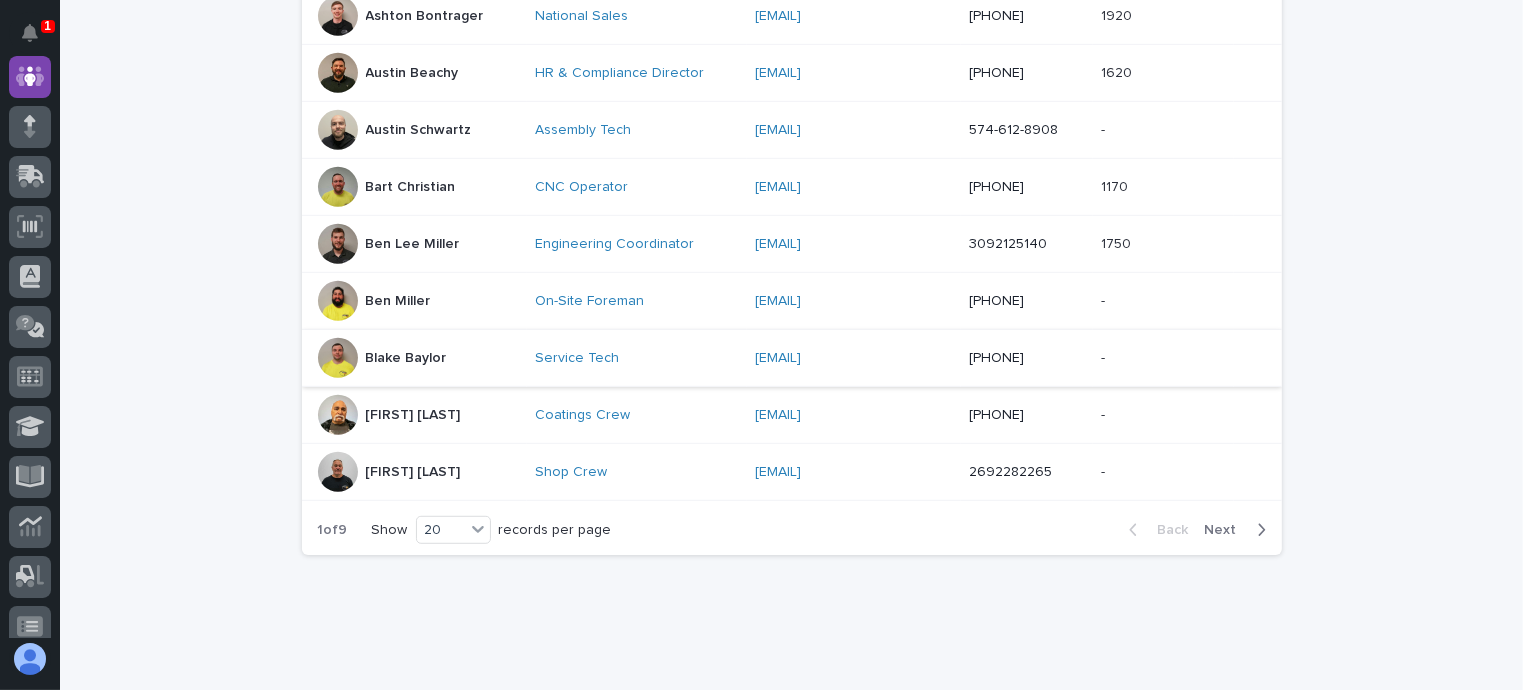 scroll, scrollTop: 1134, scrollLeft: 0, axis: vertical 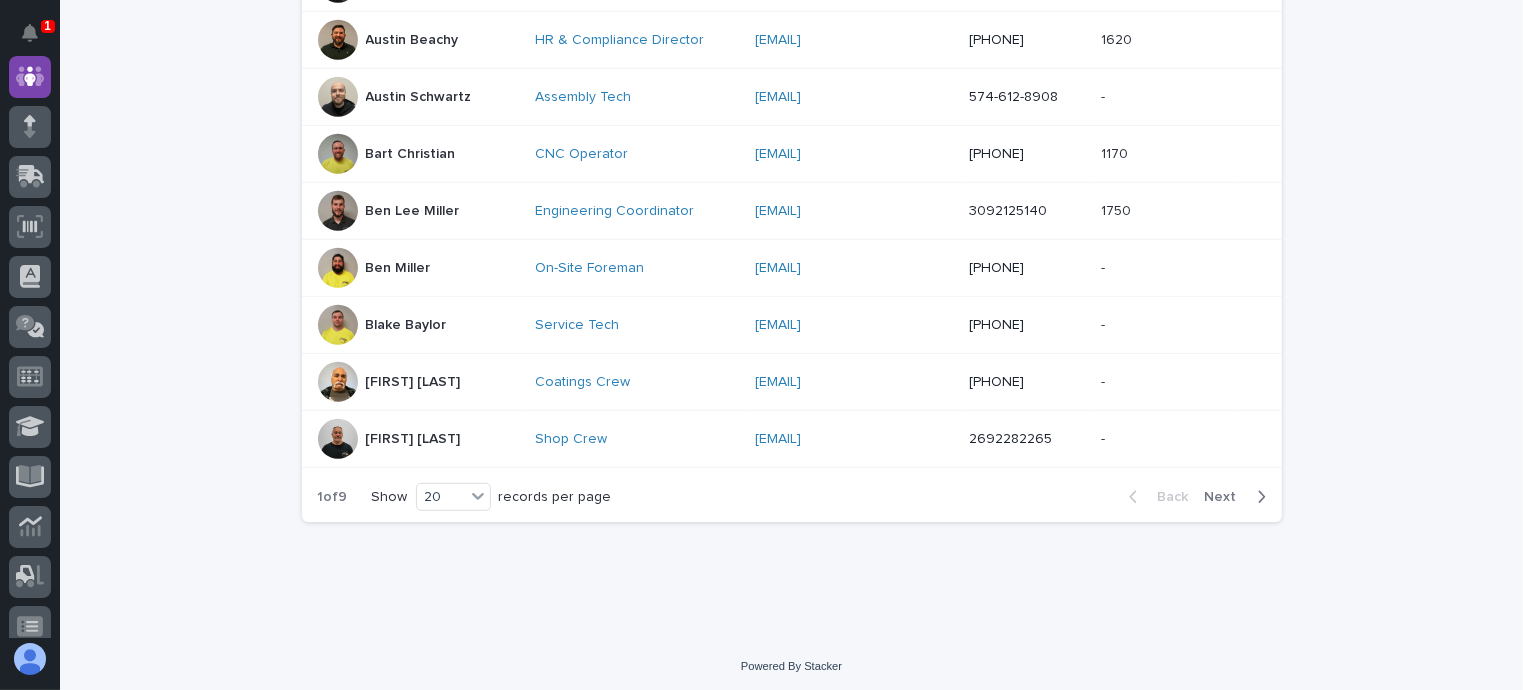 click 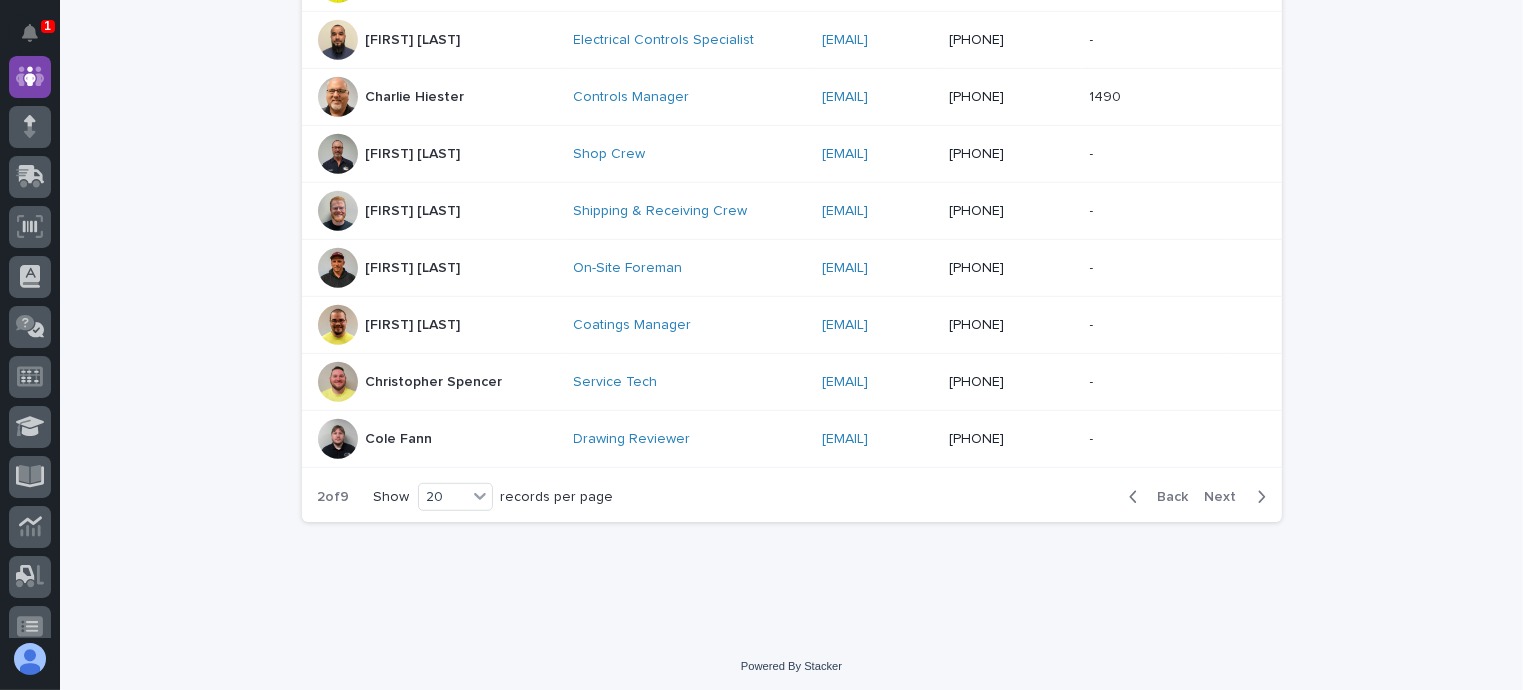 click 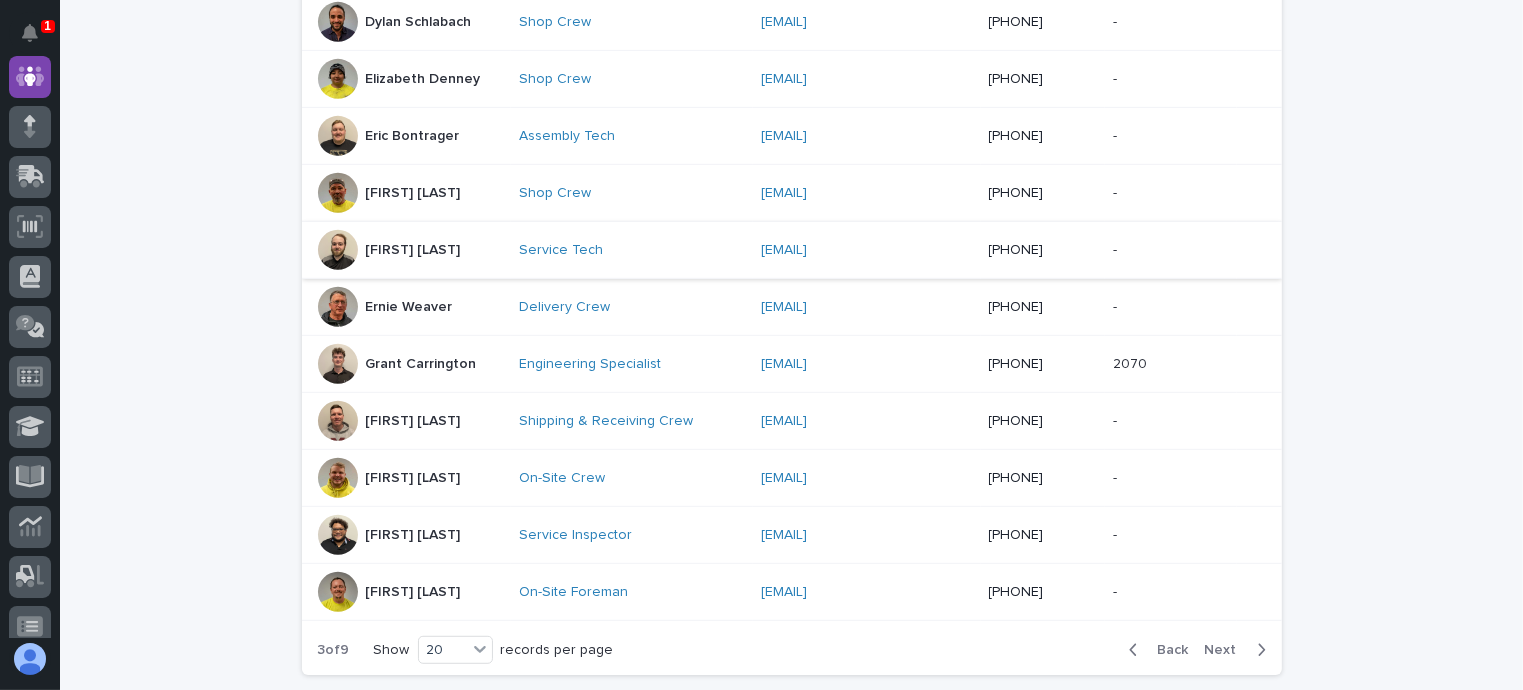 scroll, scrollTop: 1153, scrollLeft: 0, axis: vertical 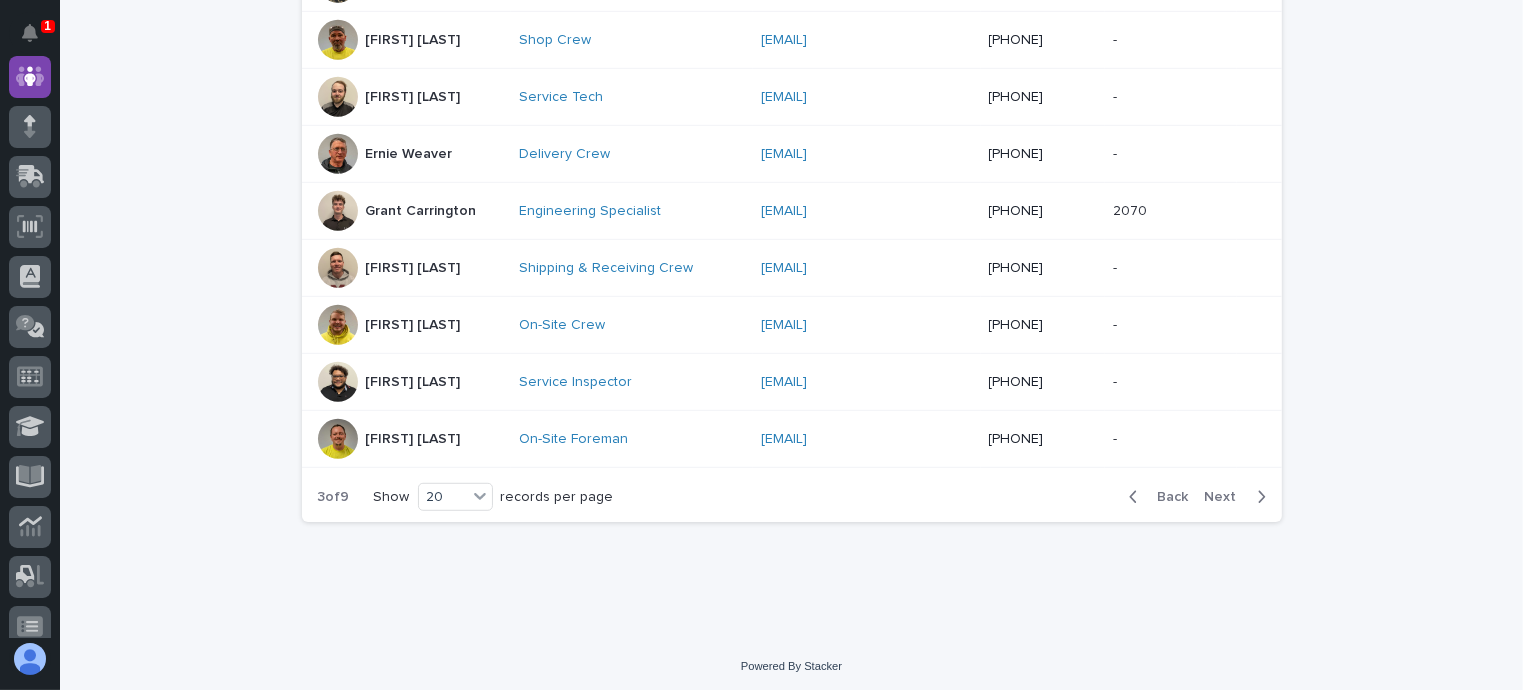 click 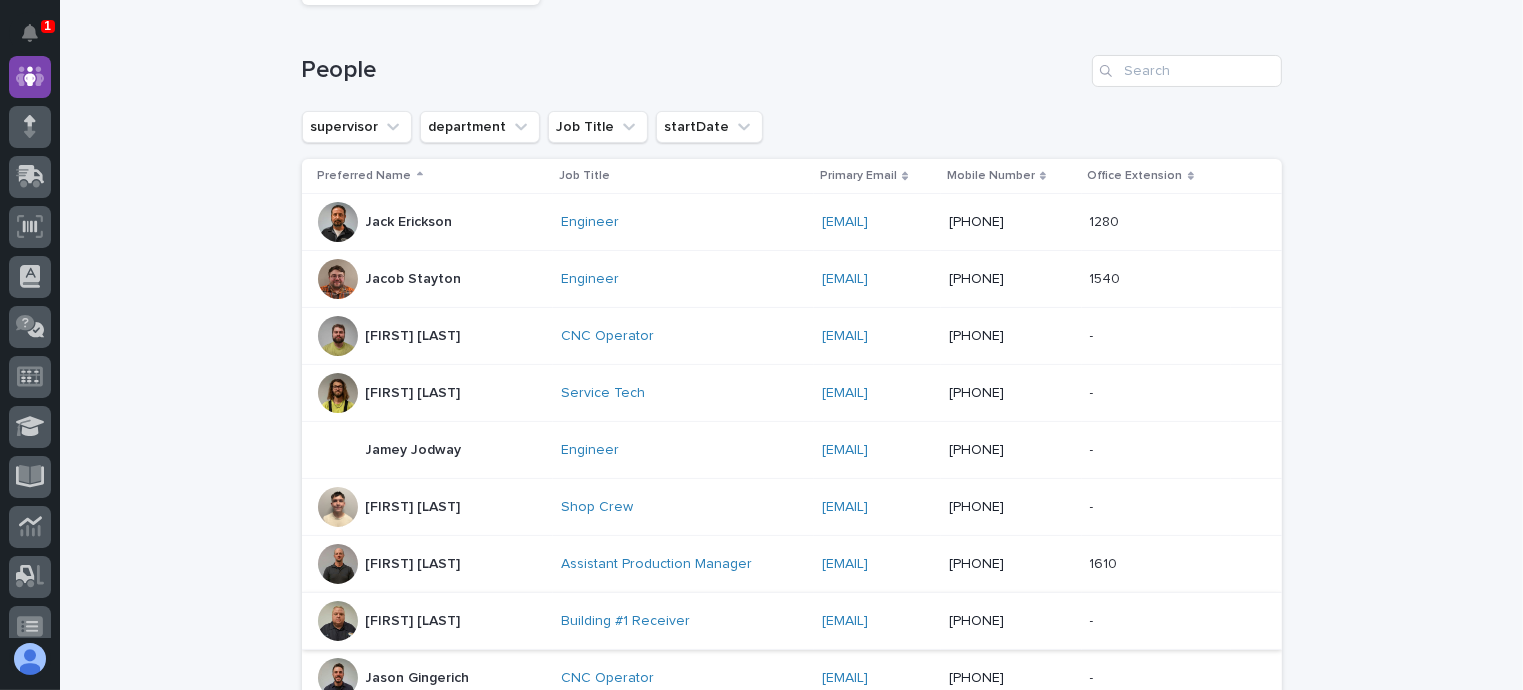 scroll, scrollTop: 234, scrollLeft: 0, axis: vertical 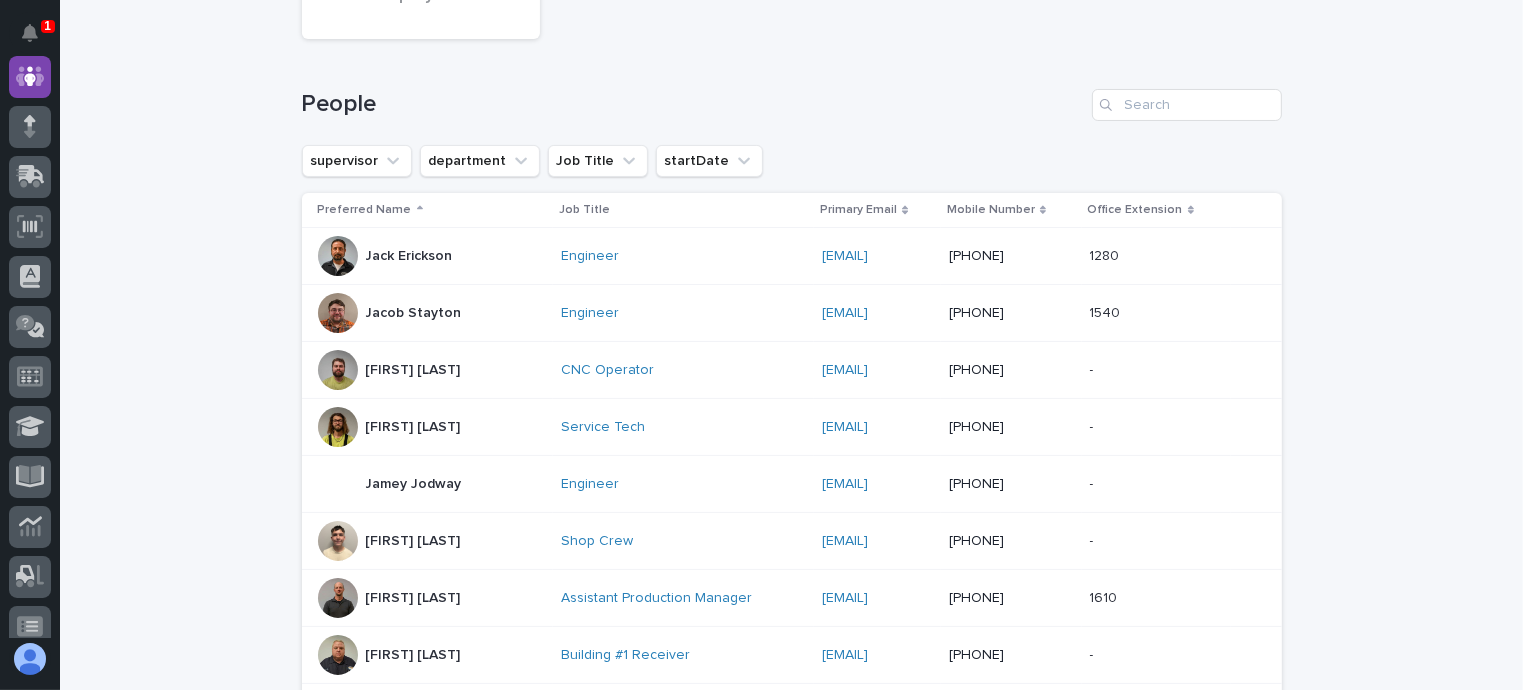 click on "People" at bounding box center (792, 97) 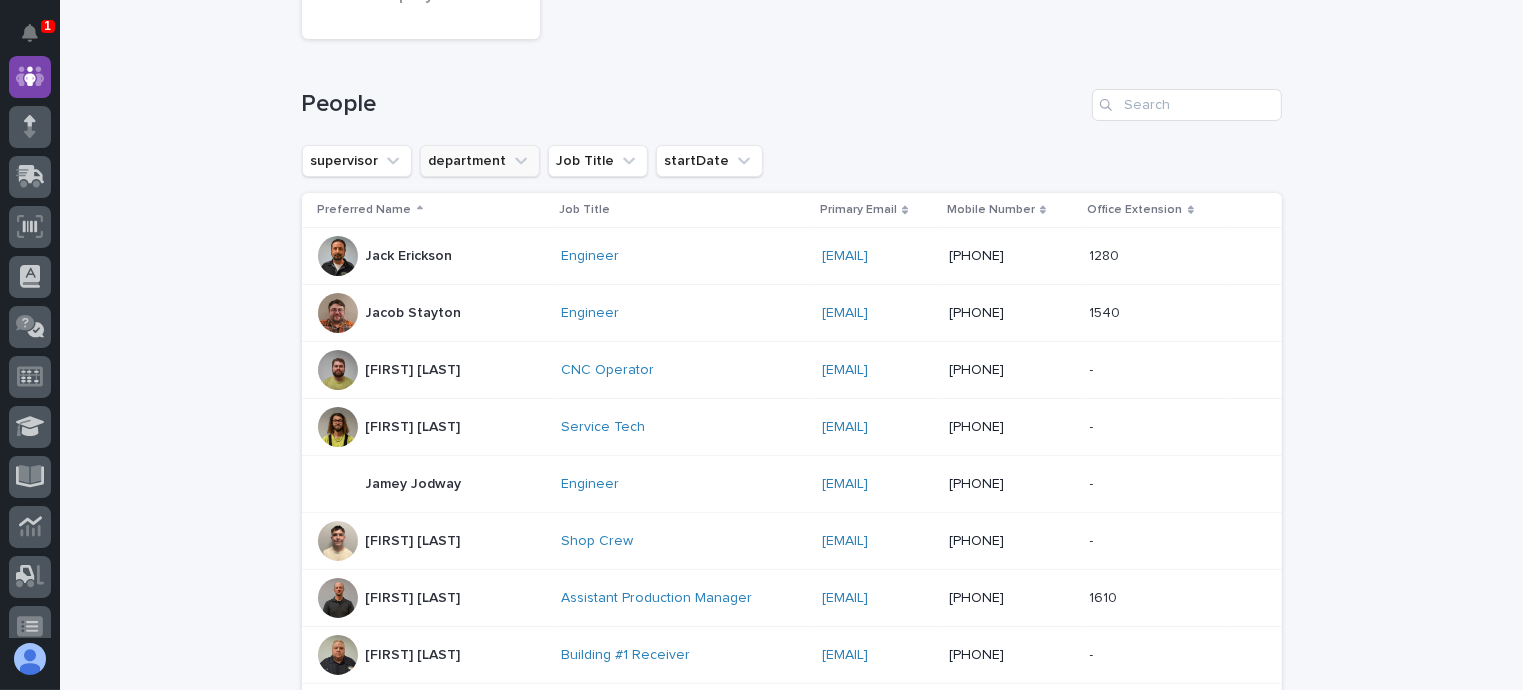 click on "department" at bounding box center [480, 161] 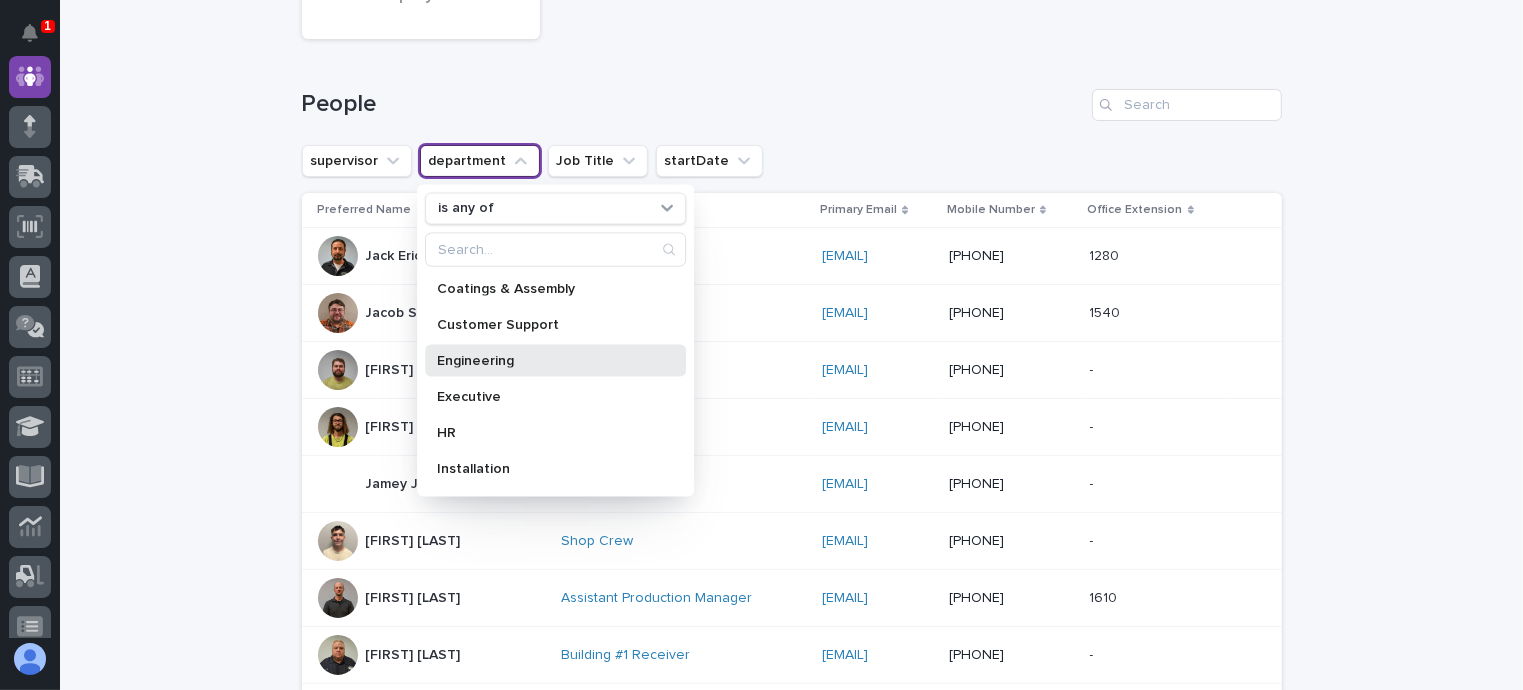 click on "Engineering" at bounding box center (555, 360) 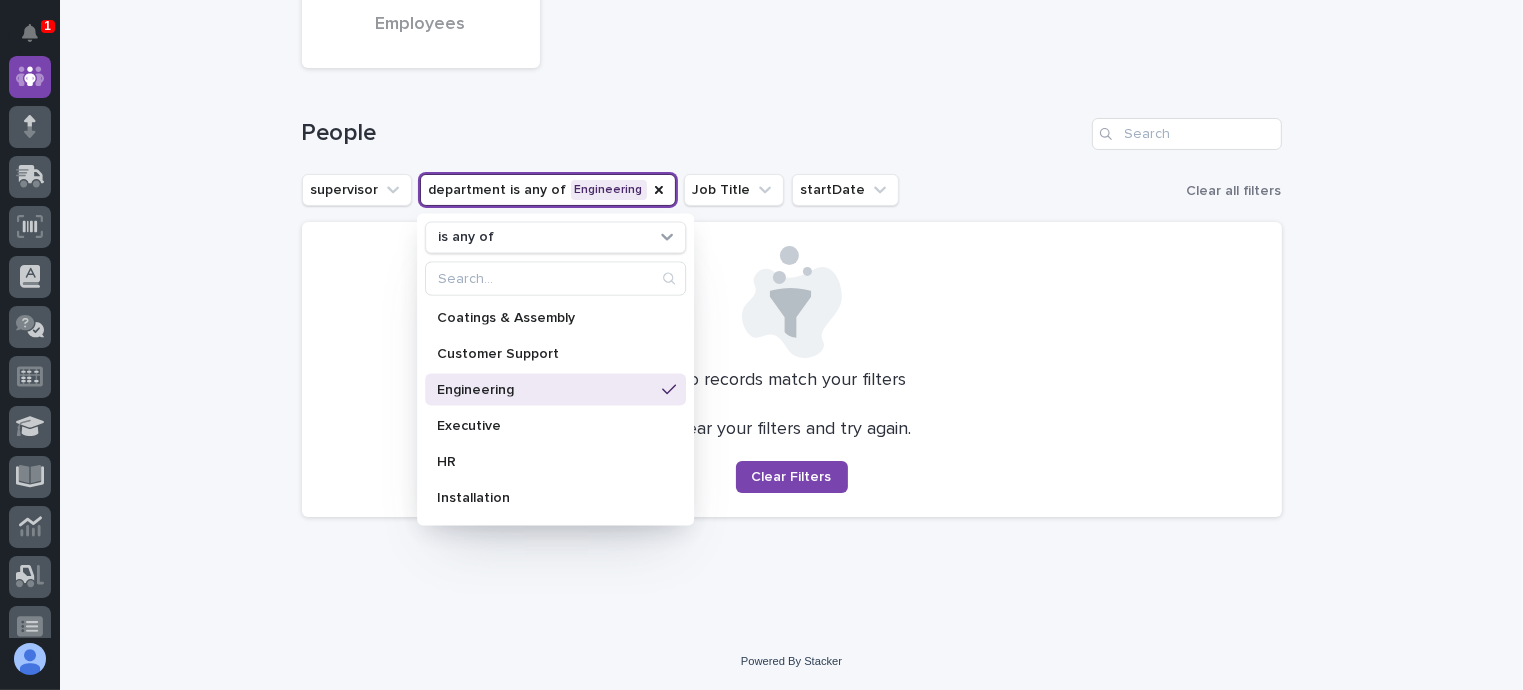scroll, scrollTop: 204, scrollLeft: 0, axis: vertical 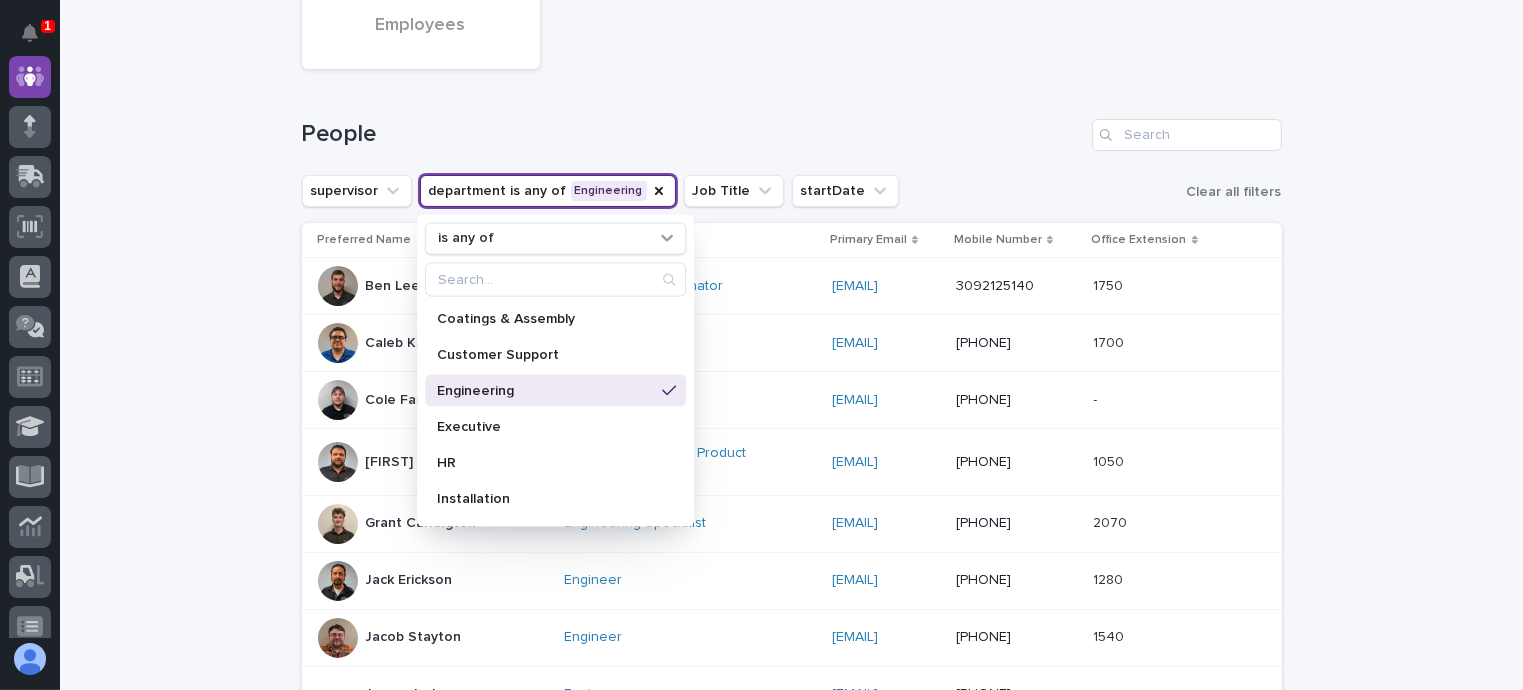 click on "Loading... Saving… Loading... Saving… 21 Employees People supervisor department is any of Engineering is any of Coatings & Assembly Customer Support Engineering Executive HR Installation IT Maintenance Marketing Office Production Purchasing, Shipping, & Receiving Sales Software Job Title startDate Clear all filters Preferred Name Job Title Primary Email Mobile Number Office Extension Ben Lee Miller Engineering Coordinator   bmiller@pwiworks.com bmiller@pwiworks.com   3092125140 1750 1750   Caleb Kaufman Engineer   calebkaufman@pwiworks.com calebkaufman@pwiworks.com   5743541567 1700 1700   Cole Fann Drawing Reviewer   cfann@pwiworks.com cfann@pwiworks.com   5742139388 - -   Darren Miller VP of Engineering & Product Development   dmiller@pwiworks.com dmiller@pwiworks.com   (574) 356-6092 1050 1050   Grant Carrington Engineering Specialist   gcarrington@pwiworks.com gcarrington@pwiworks.com   (574) 361-9475 2070 2070   Jack Erickson Engineer   jerickson@pwiworks.com jerickson@pwiworks.com   1280" at bounding box center (791, 743) 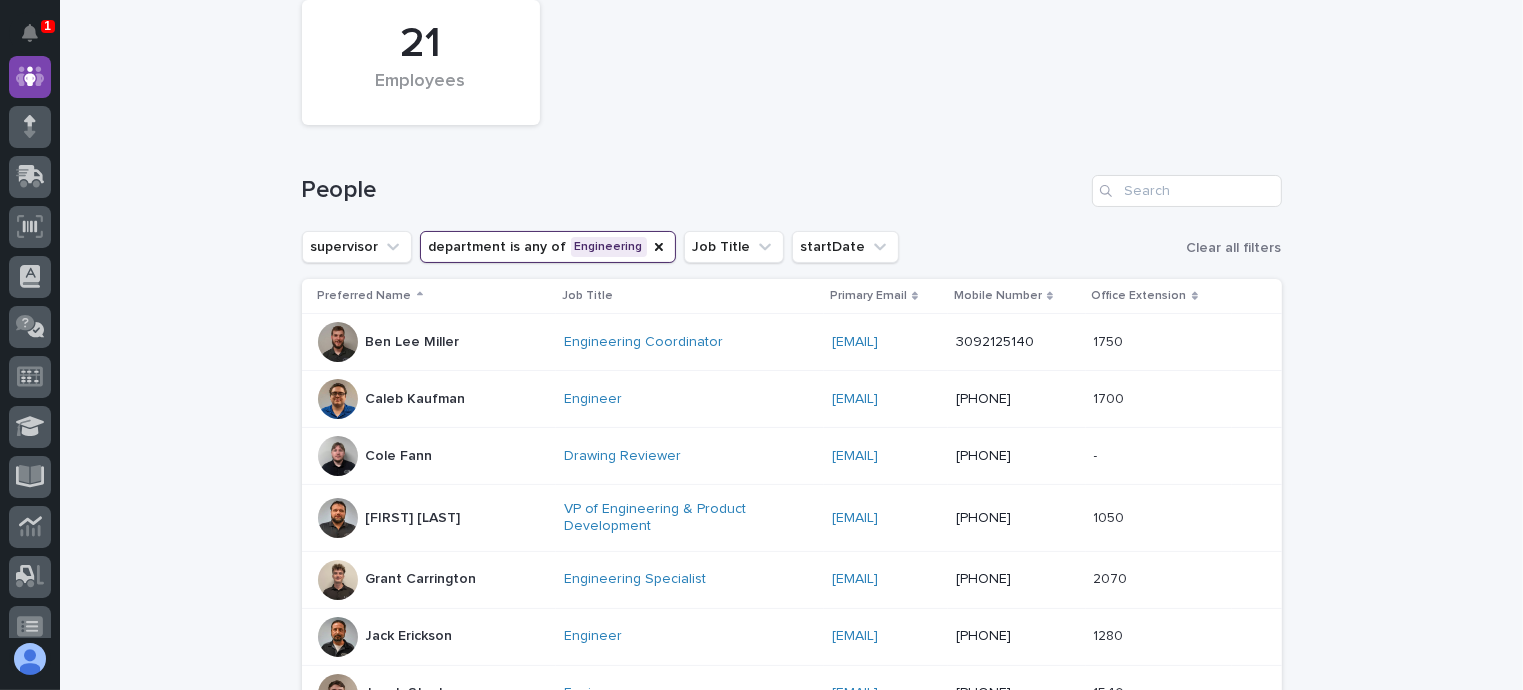 scroll, scrollTop: 144, scrollLeft: 0, axis: vertical 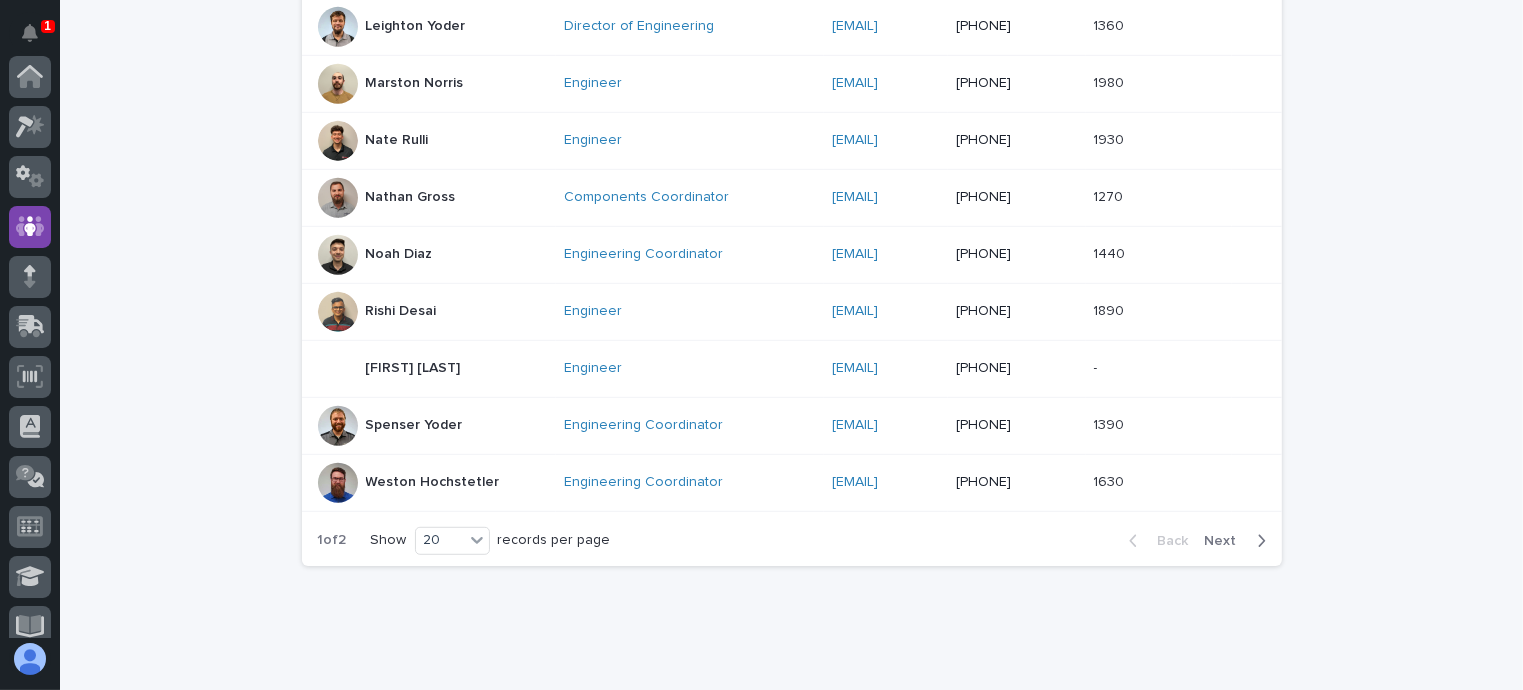 click on "Next" at bounding box center (1227, 541) 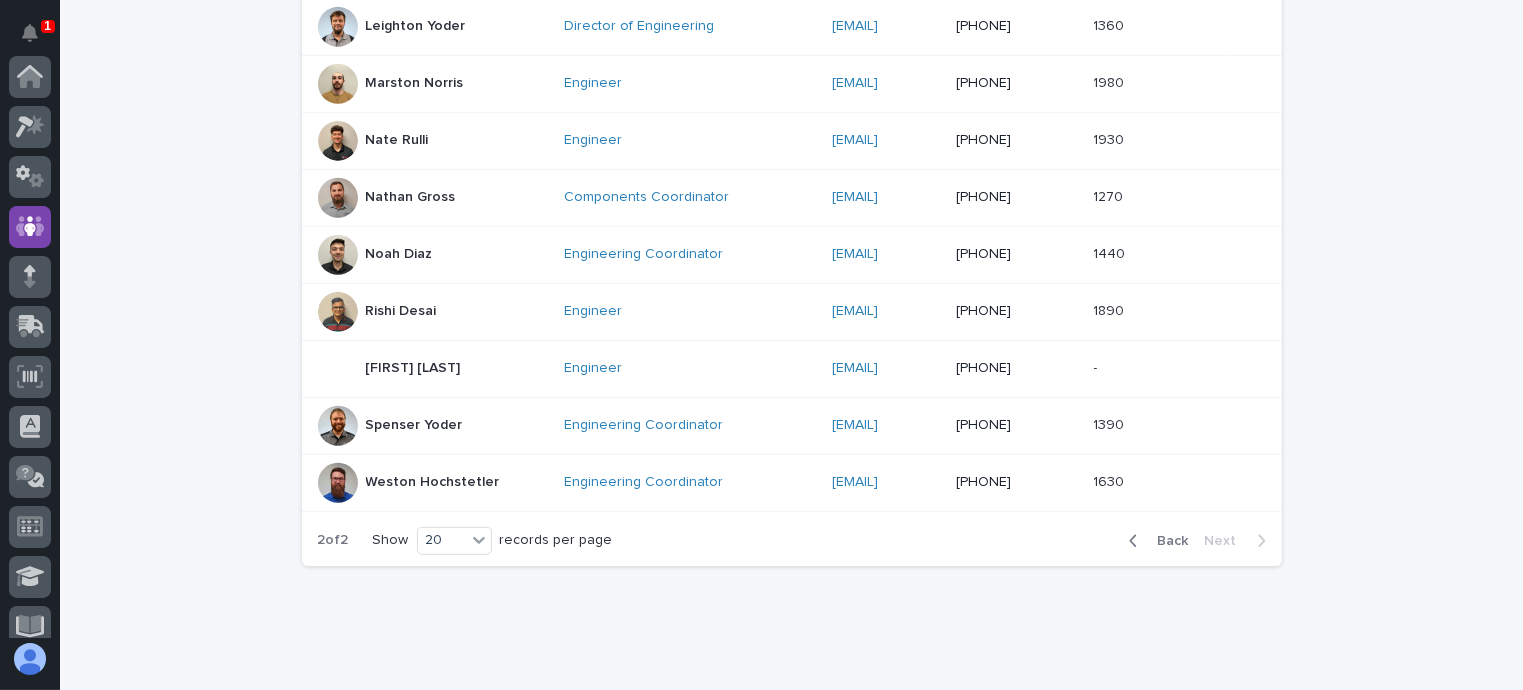 scroll, scrollTop: 150, scrollLeft: 0, axis: vertical 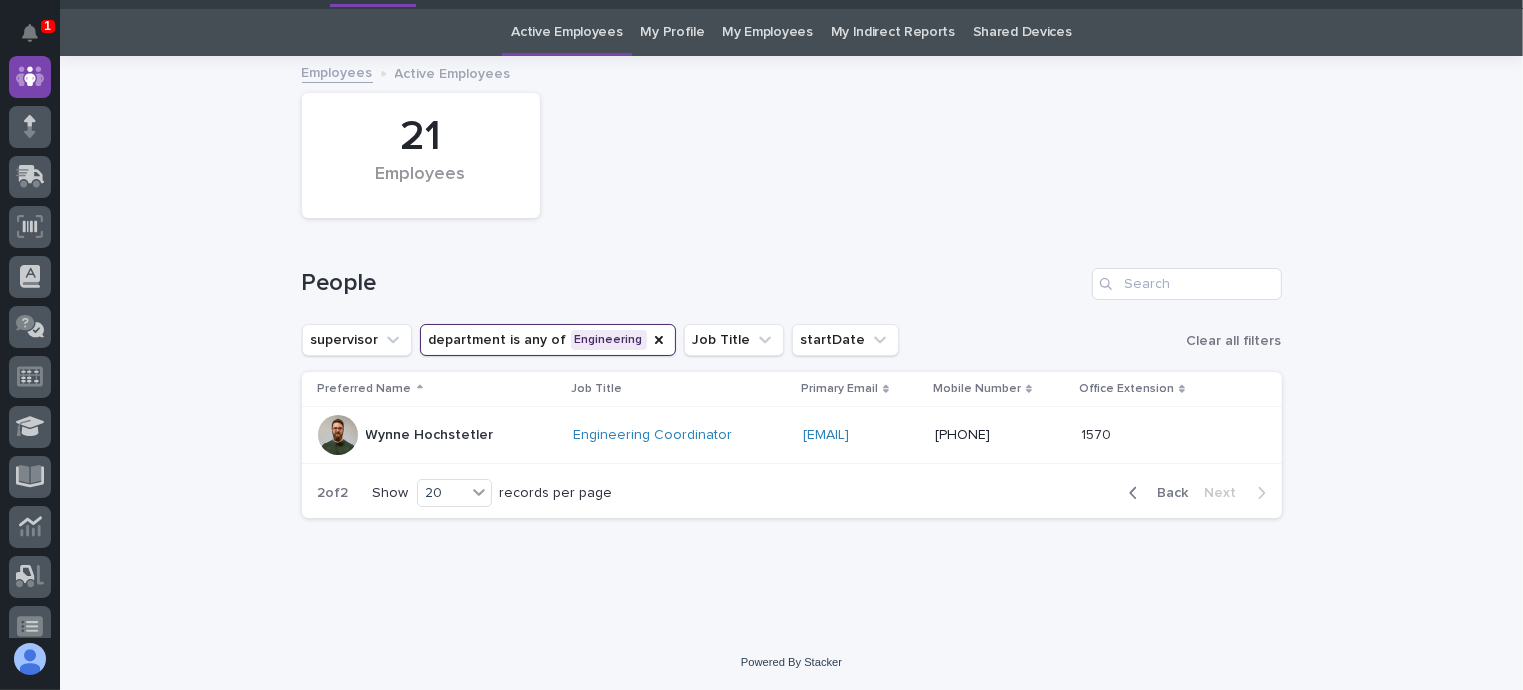 click on "Back" at bounding box center (1167, 493) 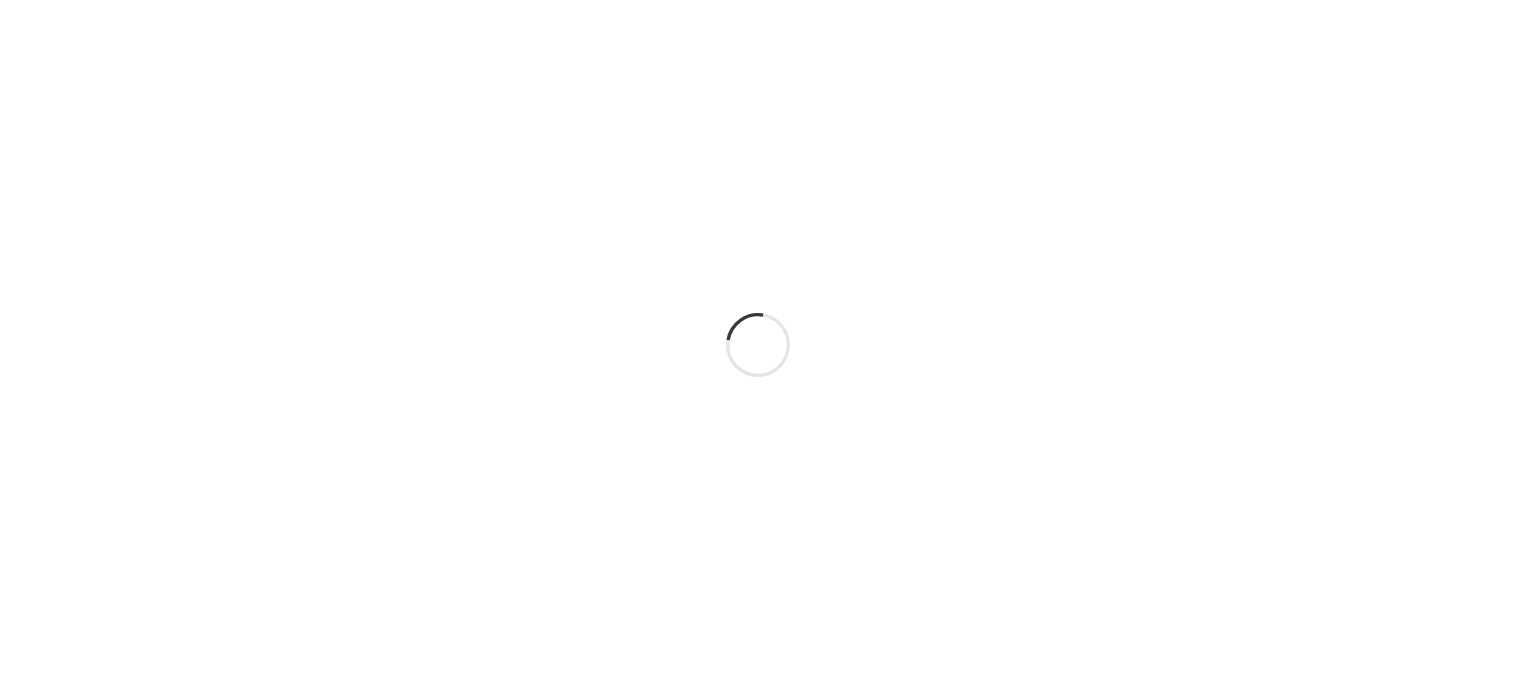 scroll, scrollTop: 0, scrollLeft: 0, axis: both 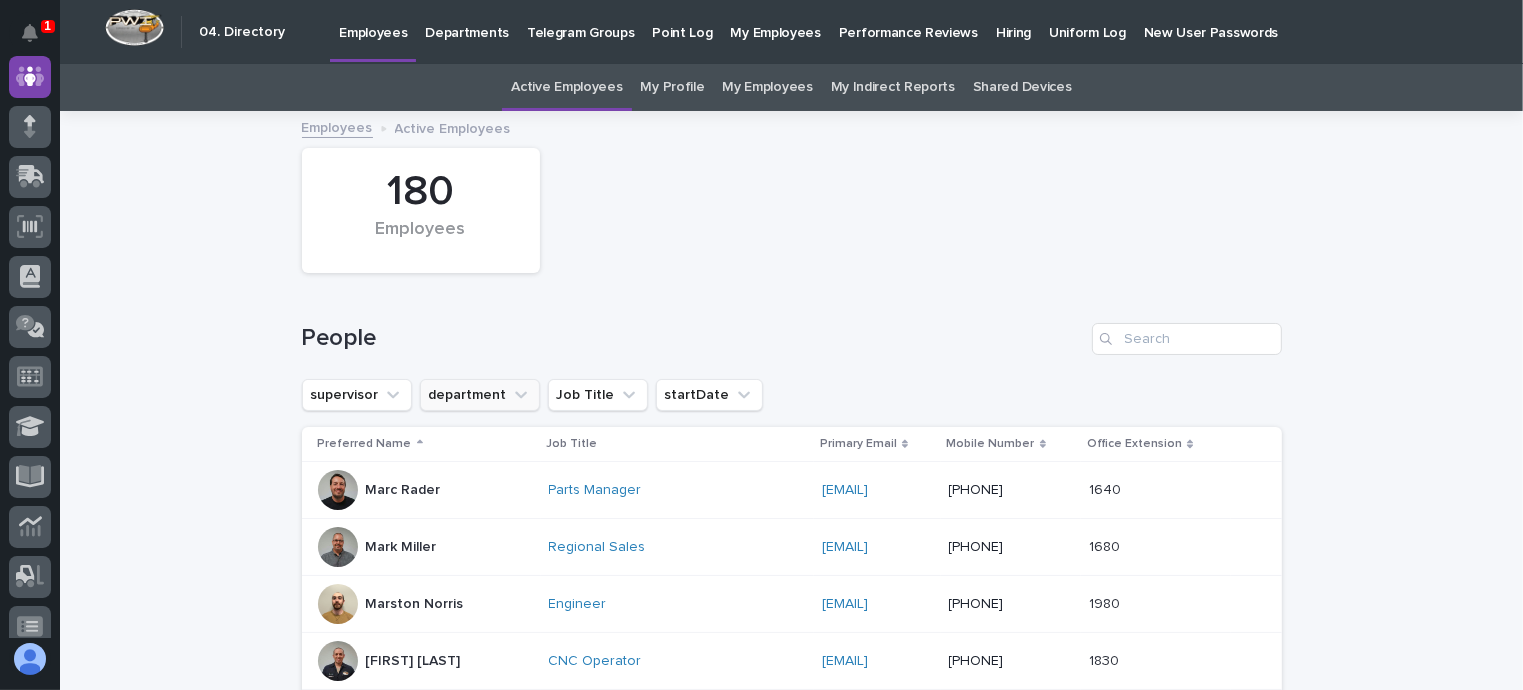 click on "department" at bounding box center [480, 395] 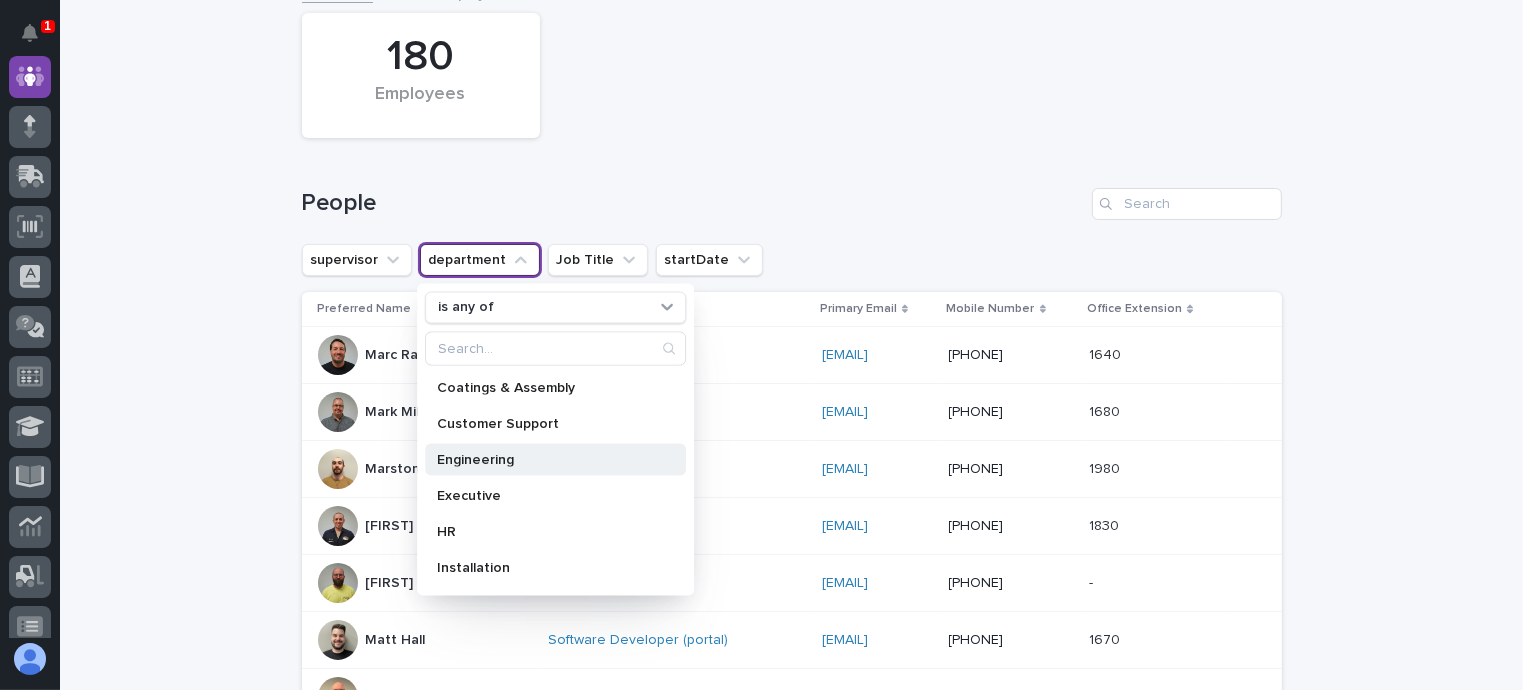 scroll, scrollTop: 200, scrollLeft: 0, axis: vertical 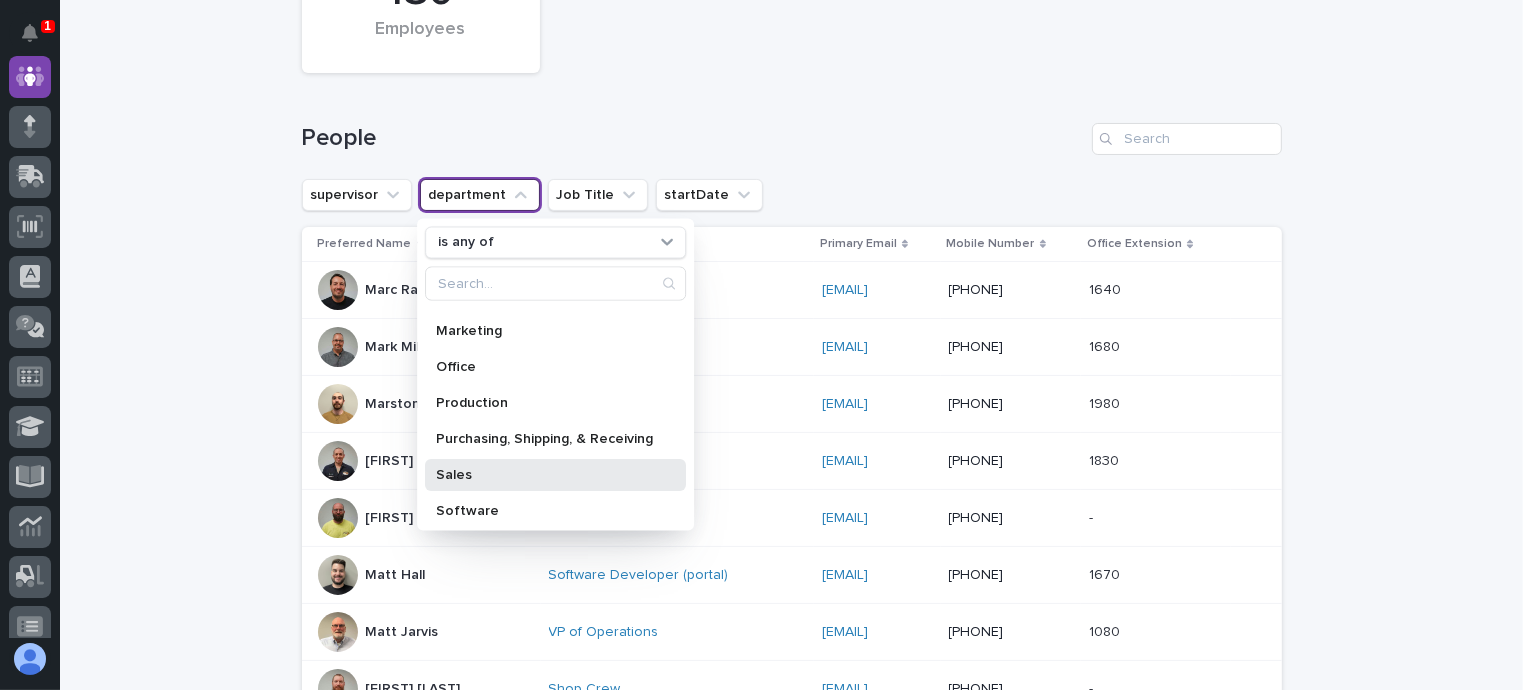 click on "Sales" at bounding box center [545, 474] 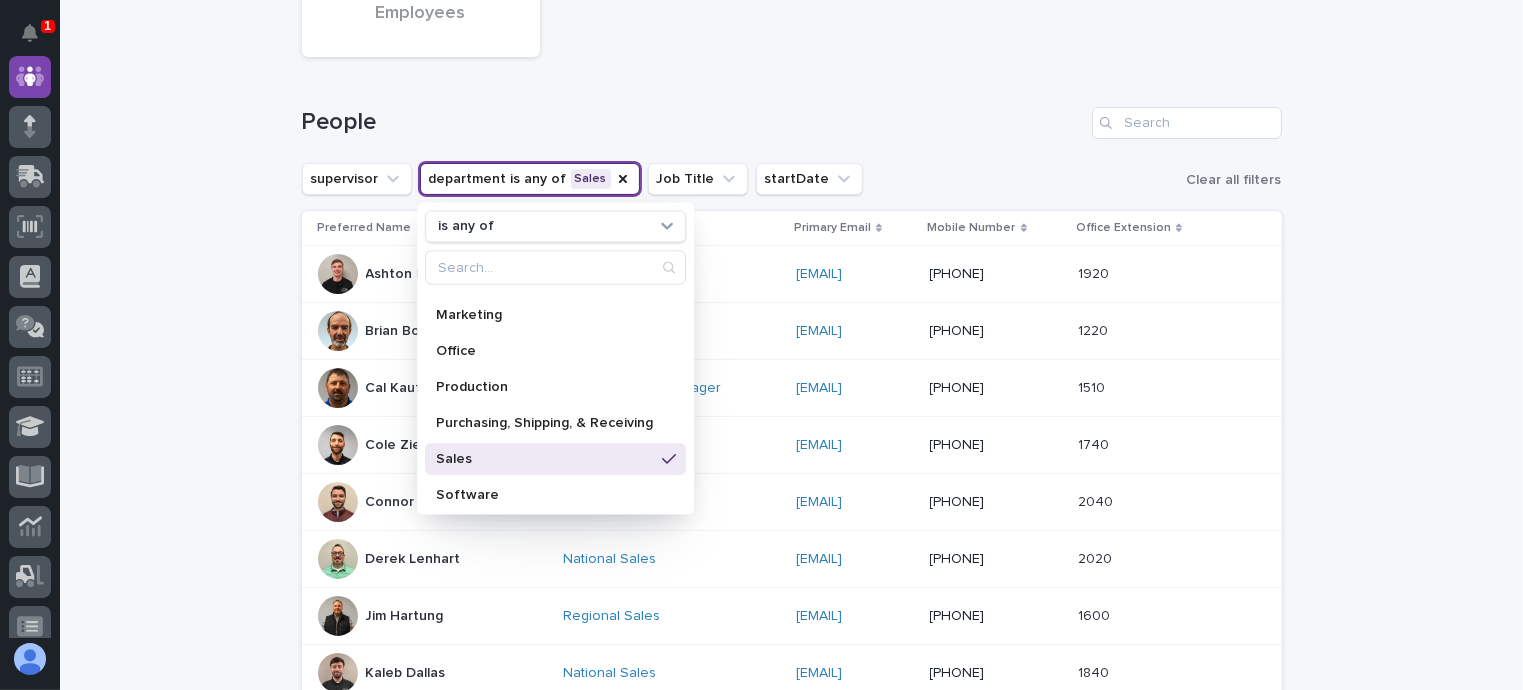 scroll, scrollTop: 200, scrollLeft: 0, axis: vertical 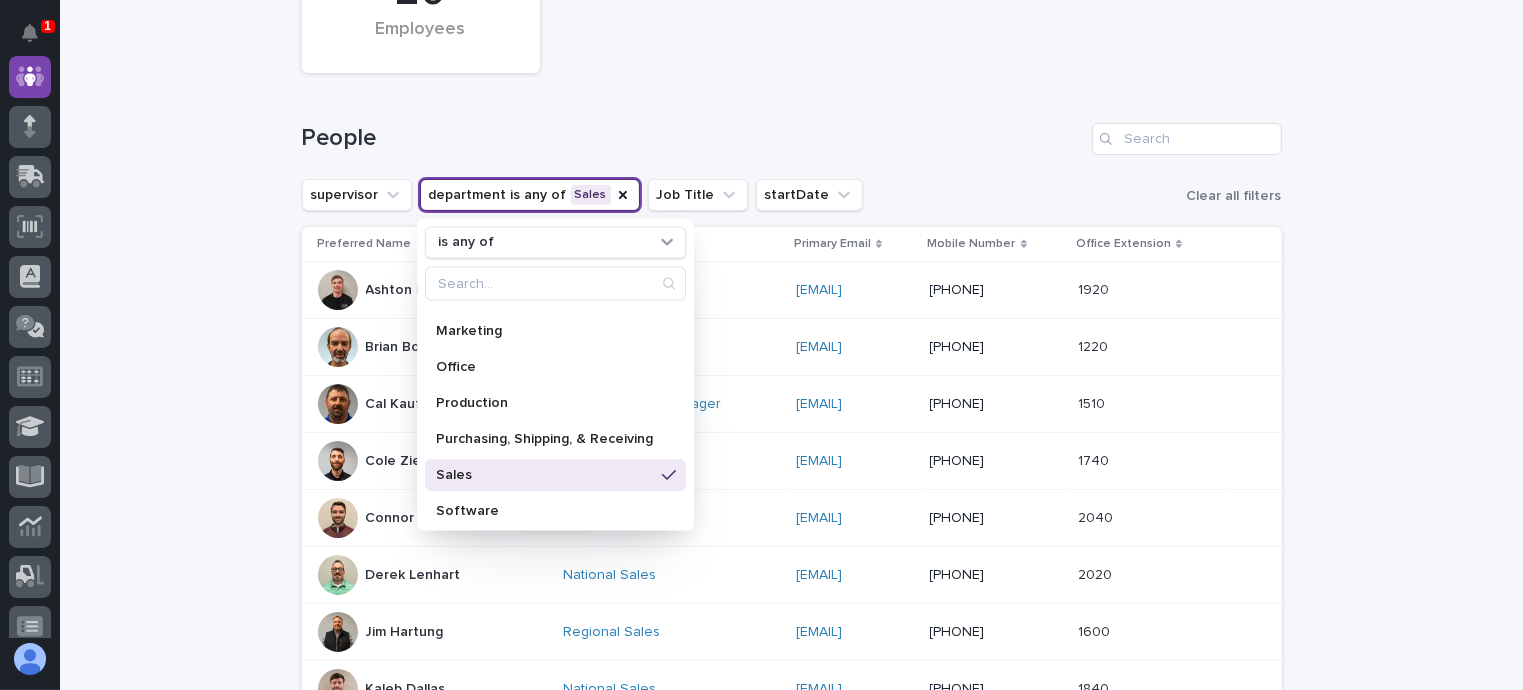 click on "Loading... Saving… Loading... Saving… 20 Employees People supervisor department is any of Sales is any of Coatings & Assembly Customer Support Engineering Executive HR Installation IT Maintenance Marketing Office Production Purchasing, Shipping, & Receiving Sales Software Job Title startDate Clear all filters Preferred Name Job Title Primary Email Mobile Number Office Extension Ashton Bontrager National Sales   abontrager@pwiworks.com abontrager@pwiworks.com   5748558342 1920 1920   Brian Bontrager National Sales   bbontrager@pwiworks.com bbontrager@pwiworks.com   (574) 220-8283 1220 1220   Cal Kaufman Regional Sales Manager   ckaufman@pwiworks.com ckaufman@pwiworks.com   (574) 536-2550 1510 1510   Cole Ziegler National Sales   cziegler@pwiworks.com cziegler@pwiworks.com   574-261-0225 1740 1740   Connor Matthes National Sales   cmatthes@pwiworks.com cmatthes@pwiworks.com   (574) 349-5946 2040 2040   Derek Lenhart National Sales   dlenhart@pwiworks.com dlenhart@pwiworks.com   (574) 849-6005" at bounding box center [791, 742] 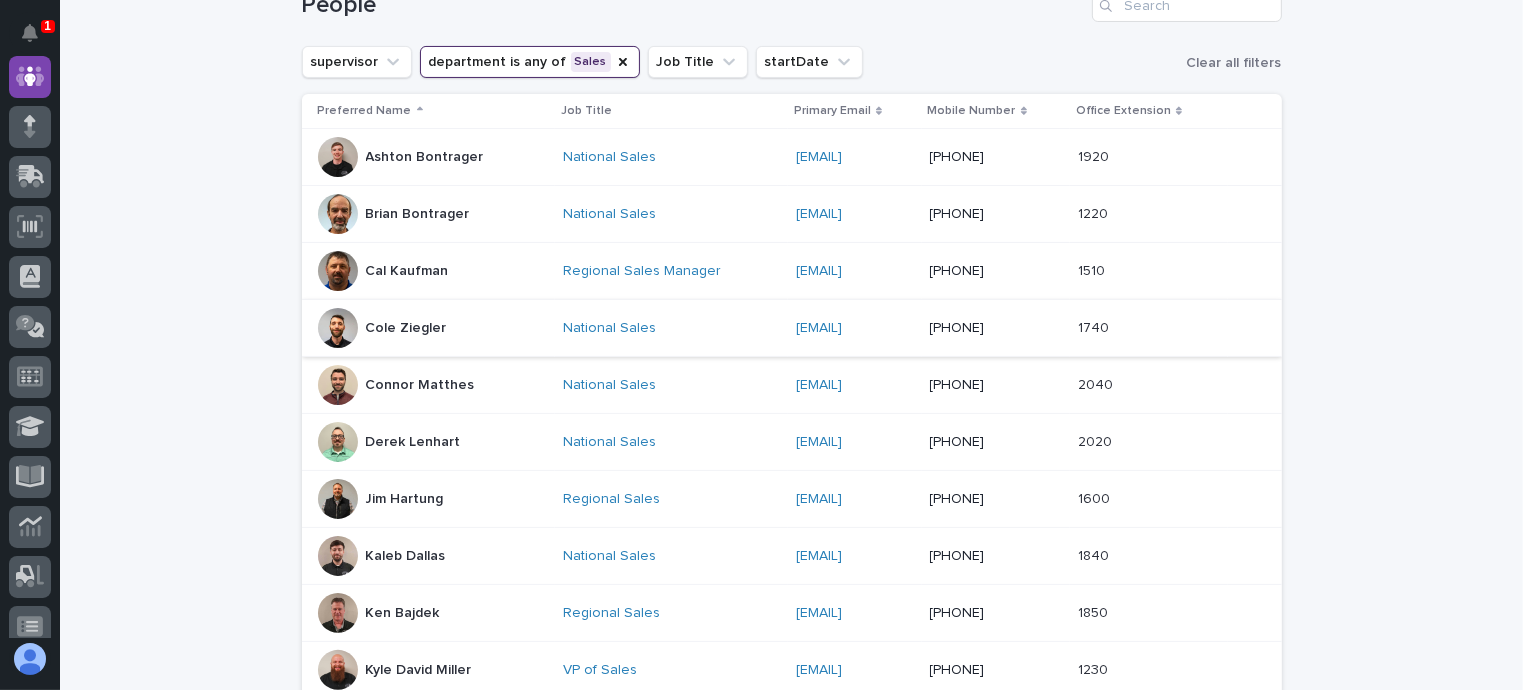 scroll, scrollTop: 300, scrollLeft: 0, axis: vertical 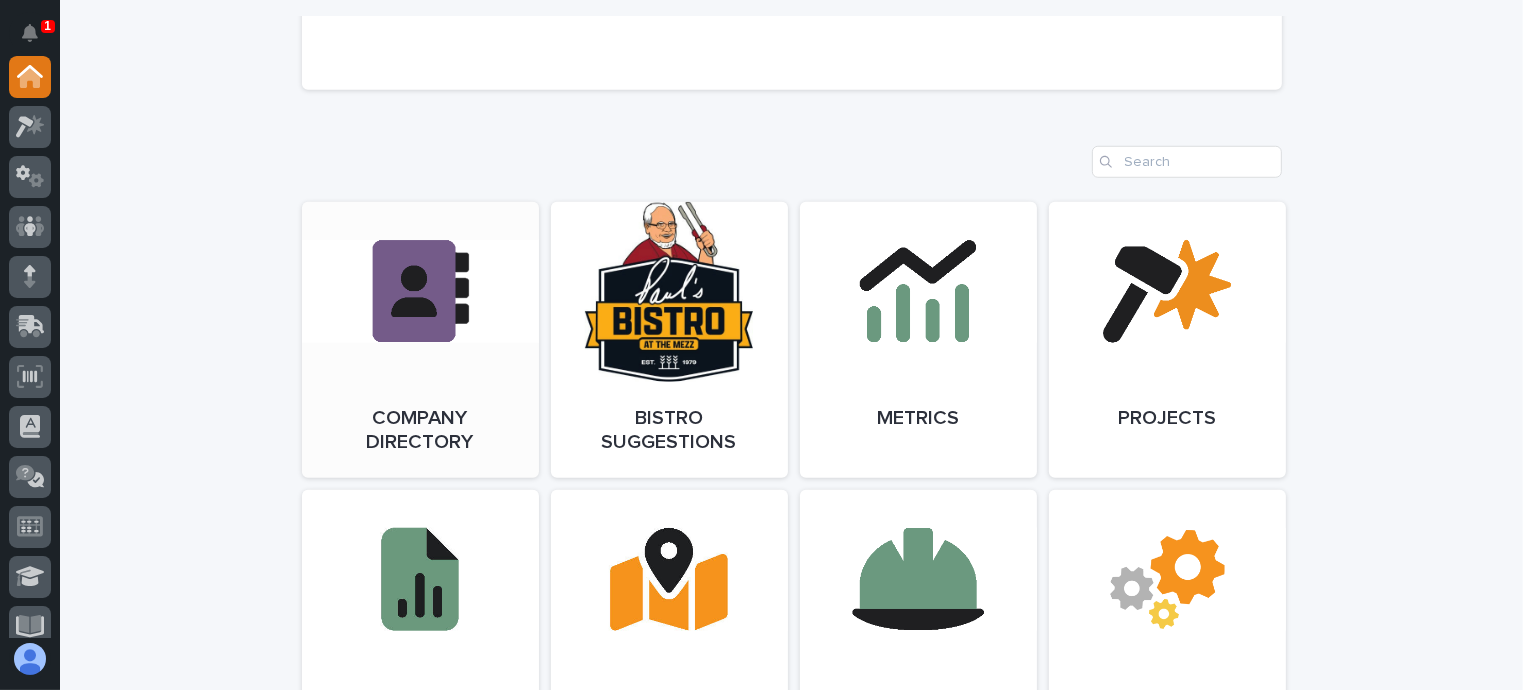 click on "Open Link" at bounding box center (420, 340) 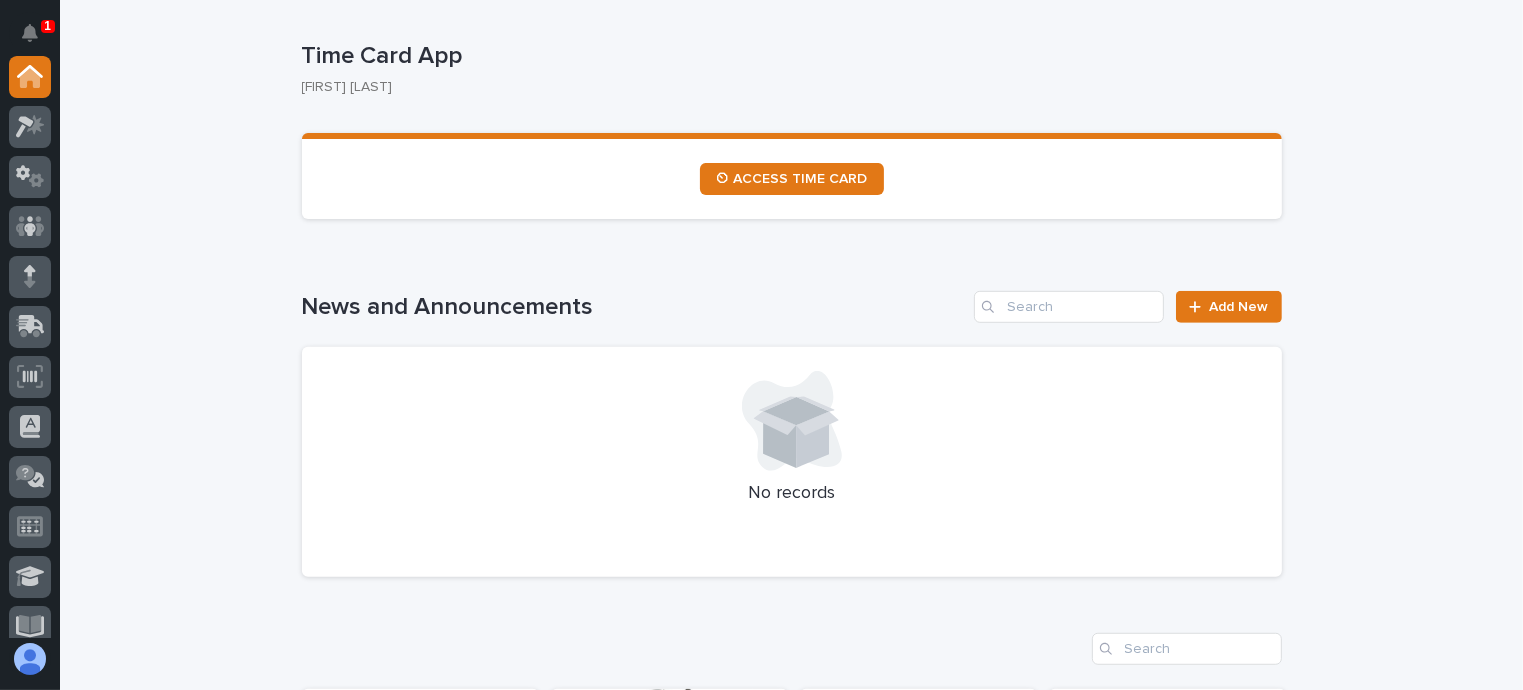 scroll, scrollTop: 900, scrollLeft: 0, axis: vertical 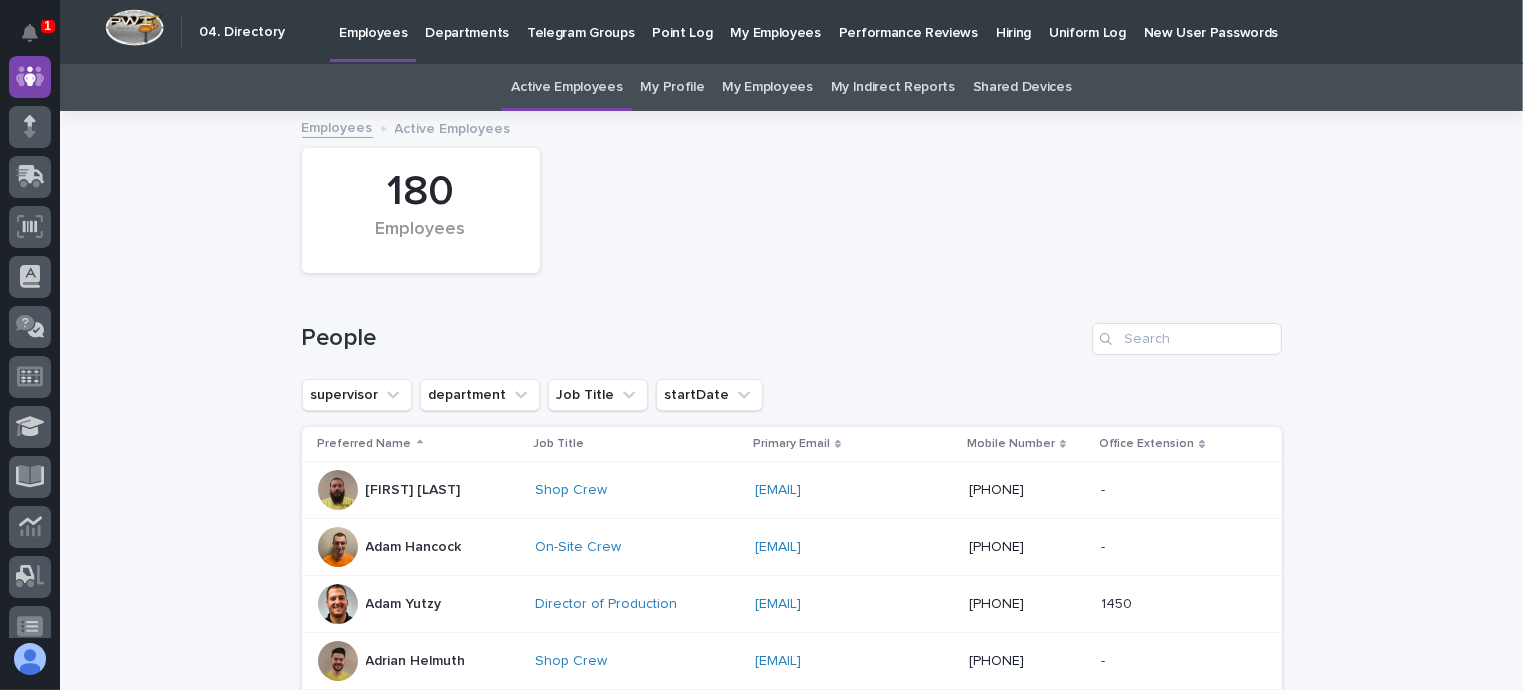 click on "Departments" at bounding box center (467, 21) 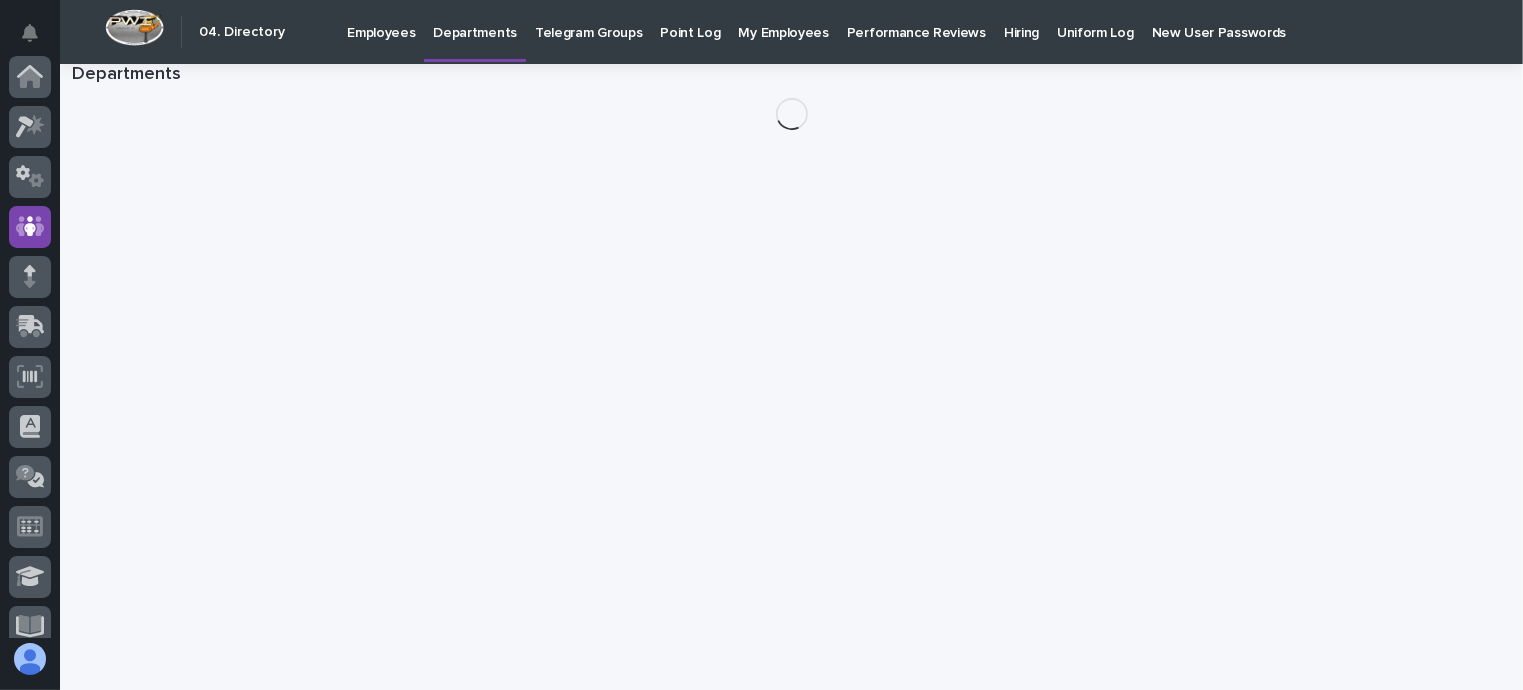 scroll, scrollTop: 150, scrollLeft: 0, axis: vertical 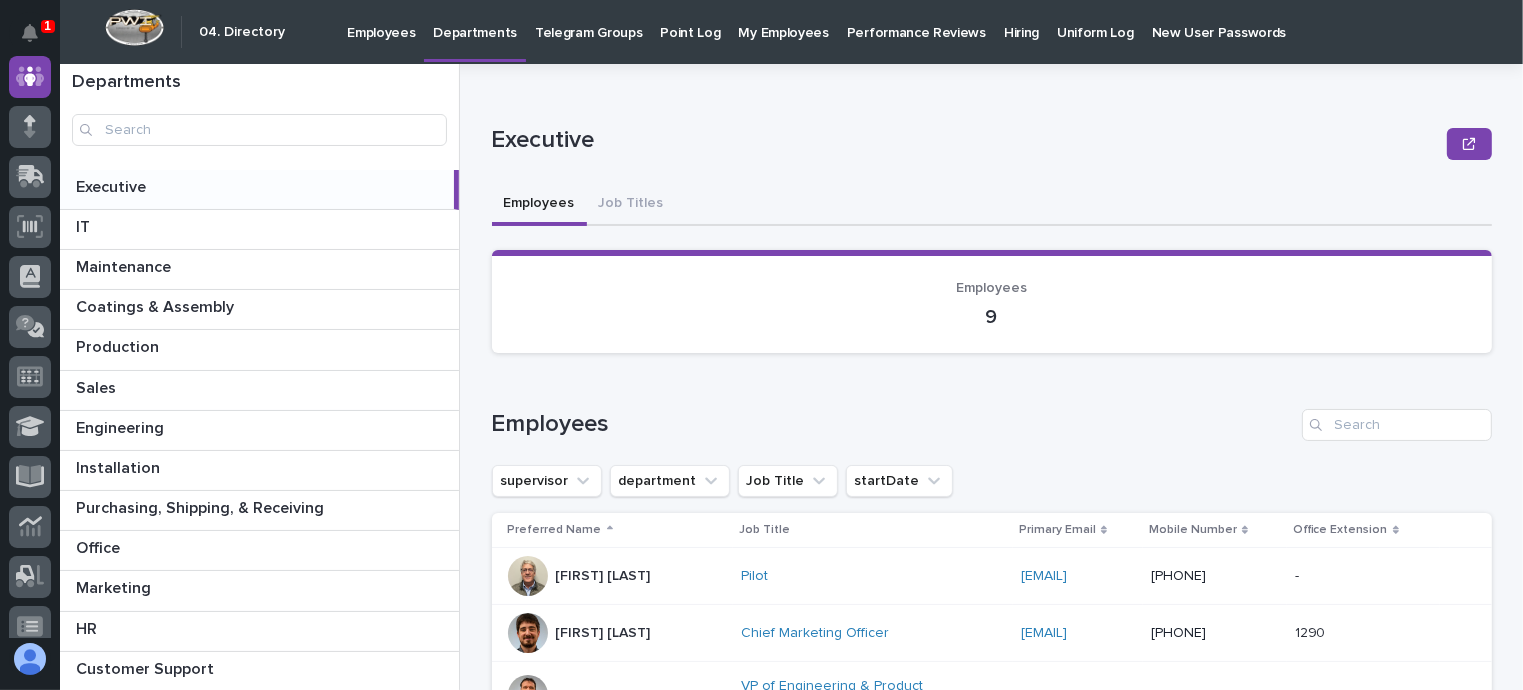 click on "Departments" at bounding box center [259, 117] 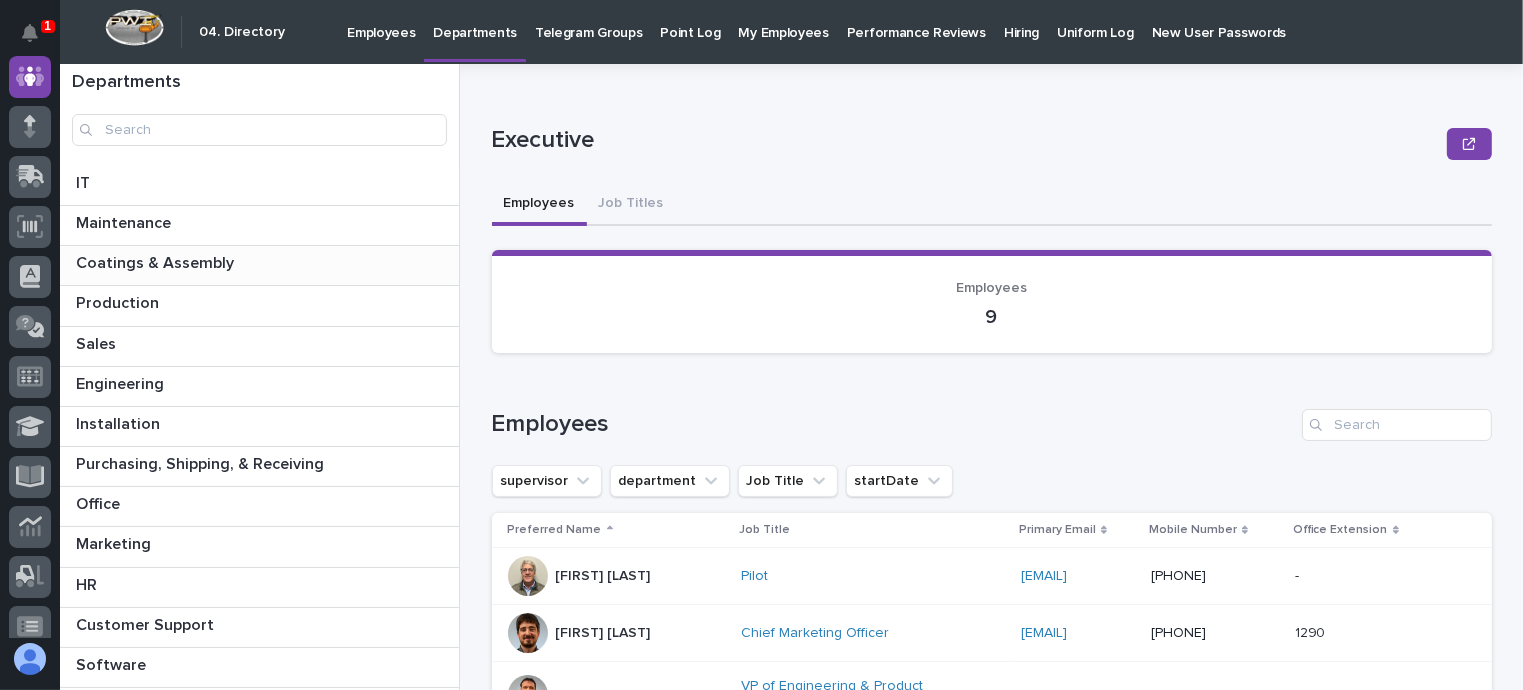 scroll, scrollTop: 106, scrollLeft: 0, axis: vertical 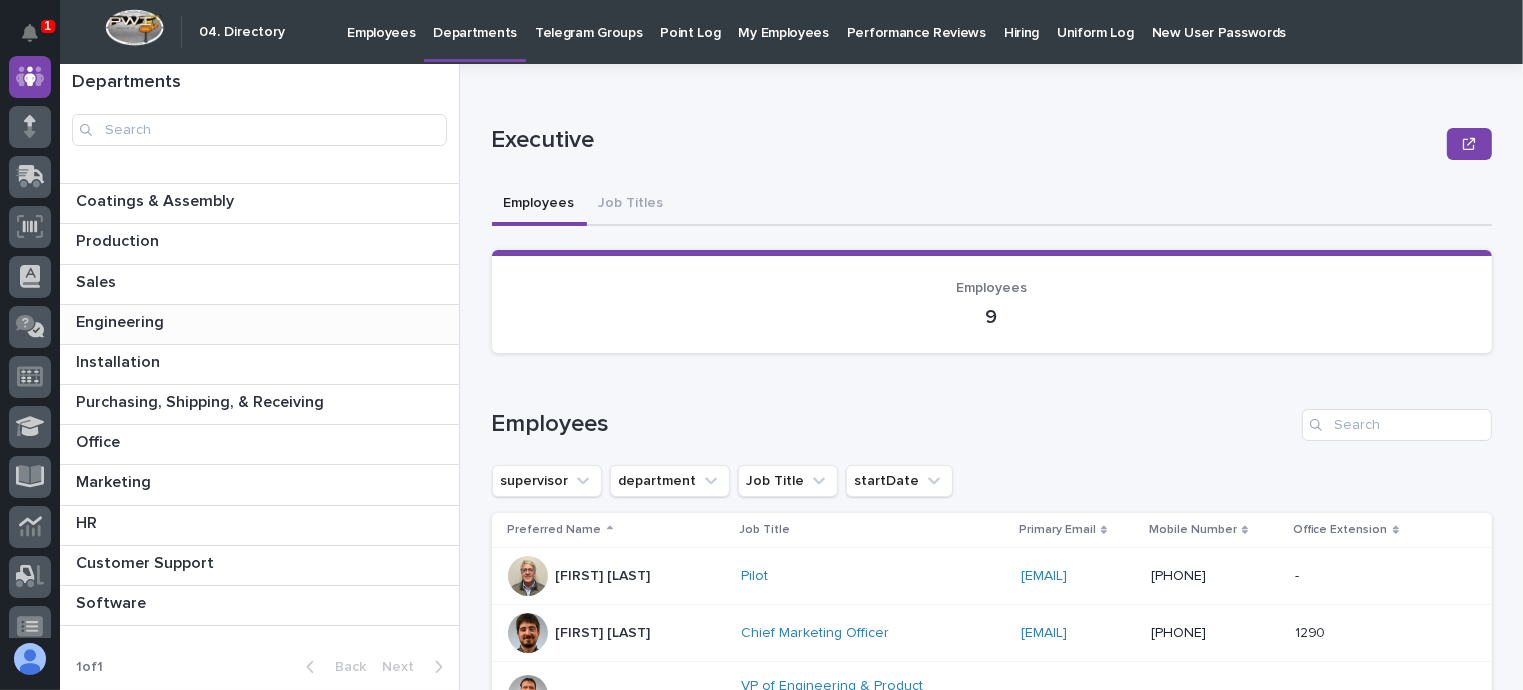 click at bounding box center [263, 322] 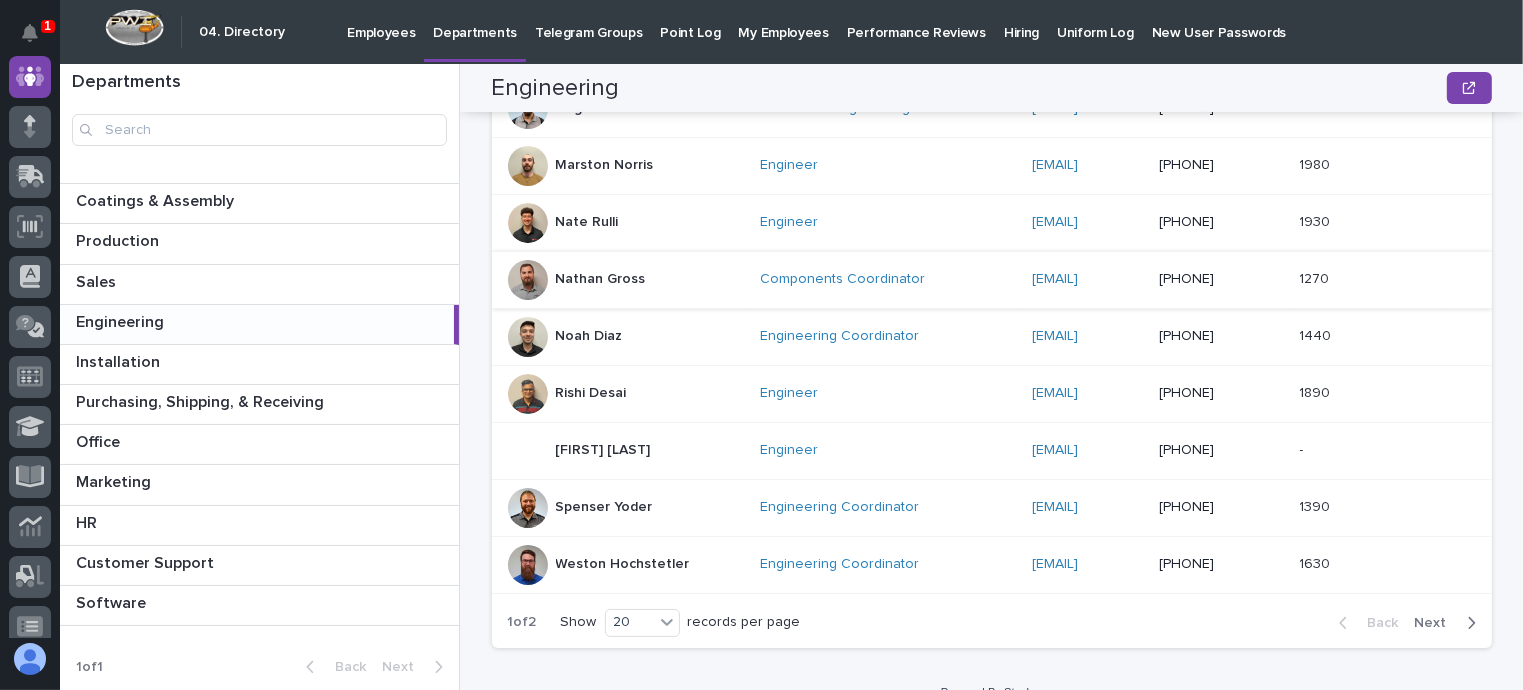 scroll, scrollTop: 1129, scrollLeft: 0, axis: vertical 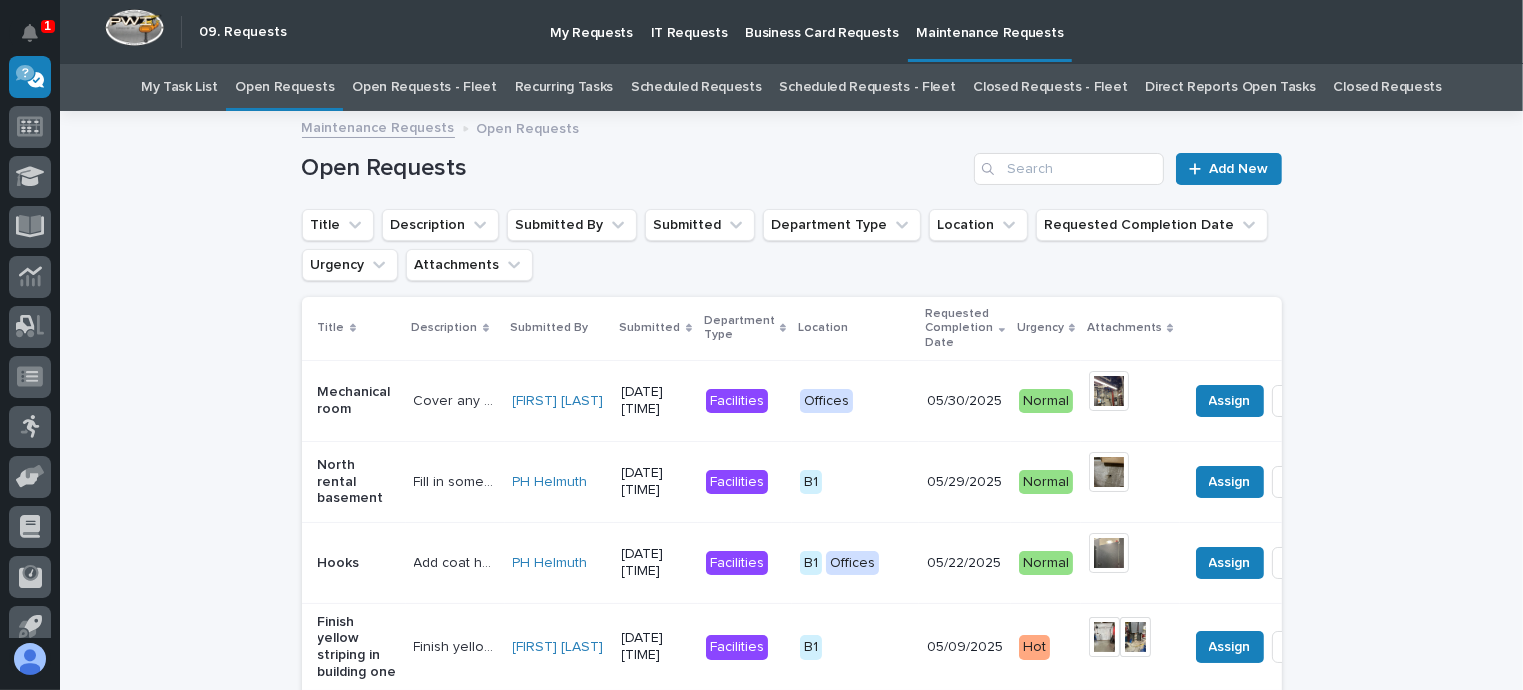 click on "Open Requests - Fleet" at bounding box center (424, 87) 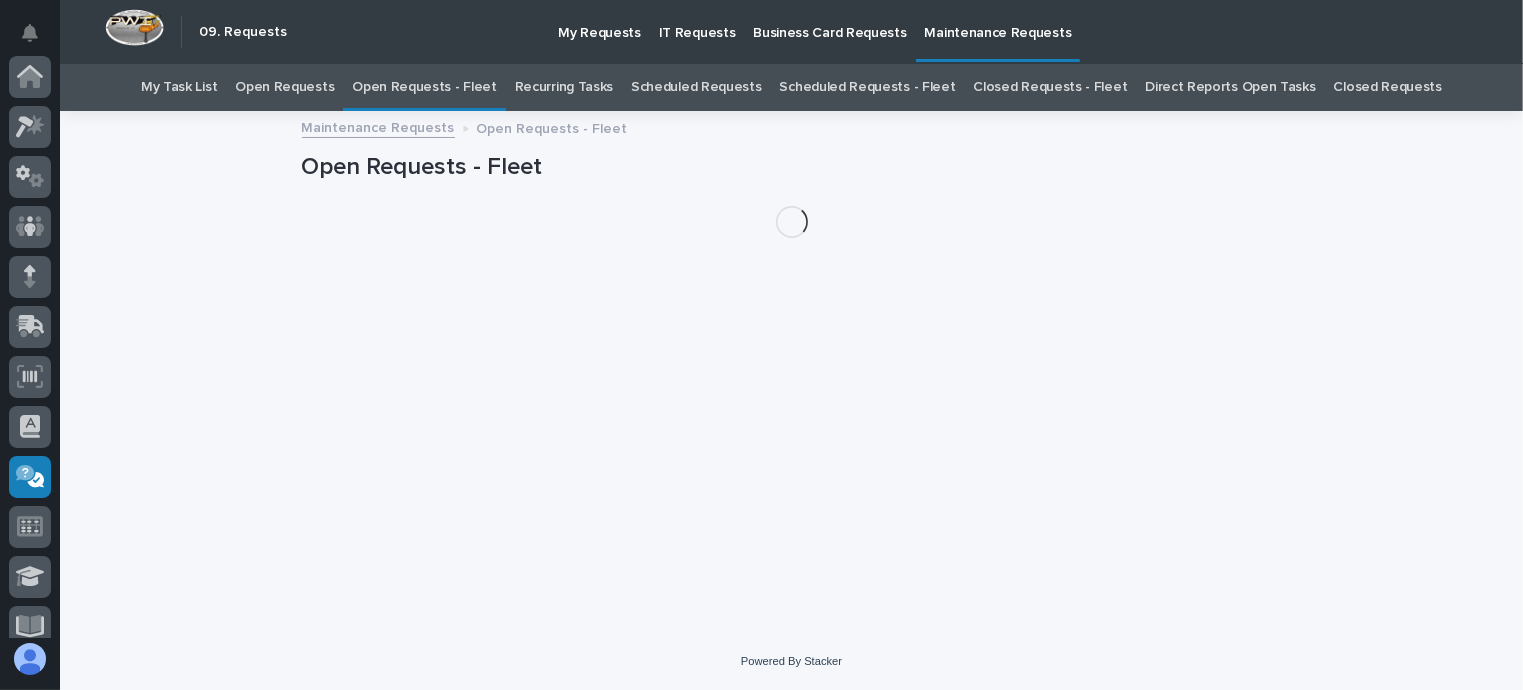 scroll, scrollTop: 400, scrollLeft: 0, axis: vertical 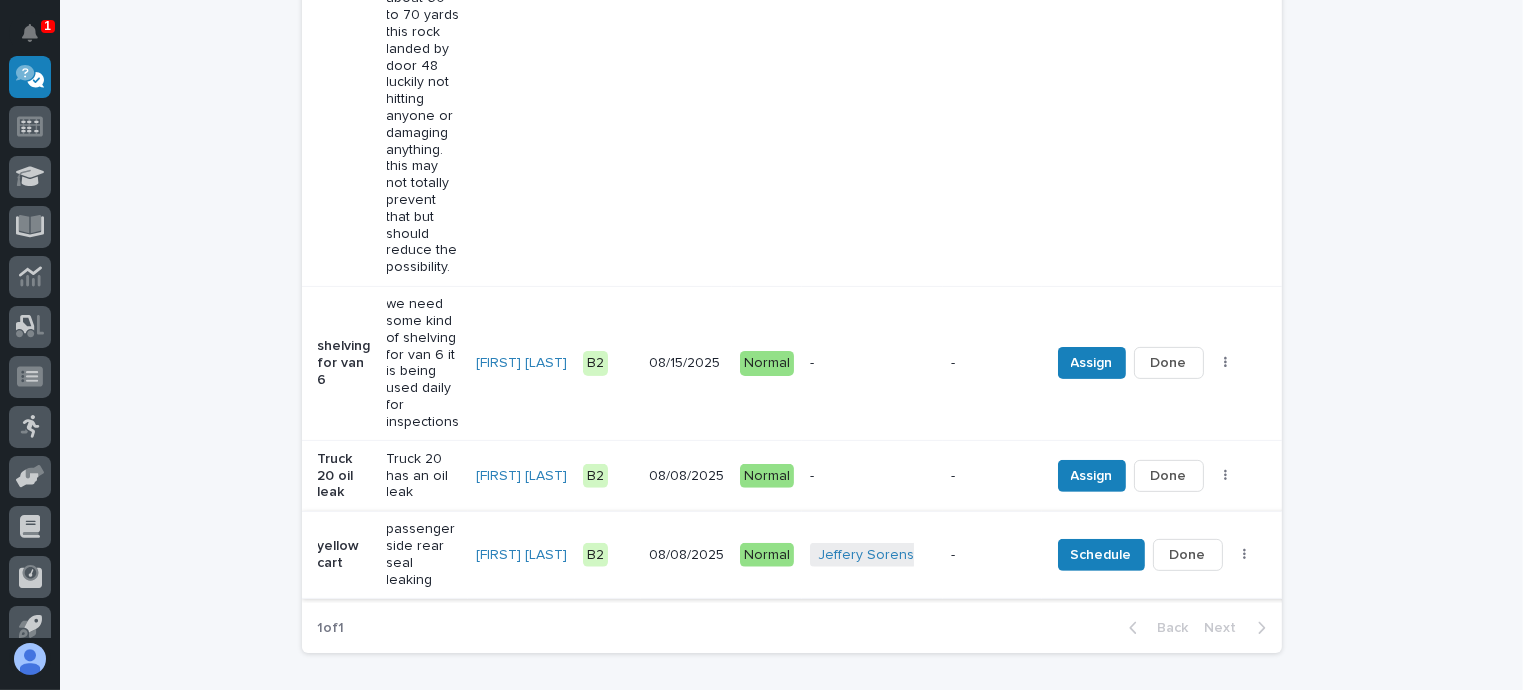 click on "Done" at bounding box center [1188, 555] 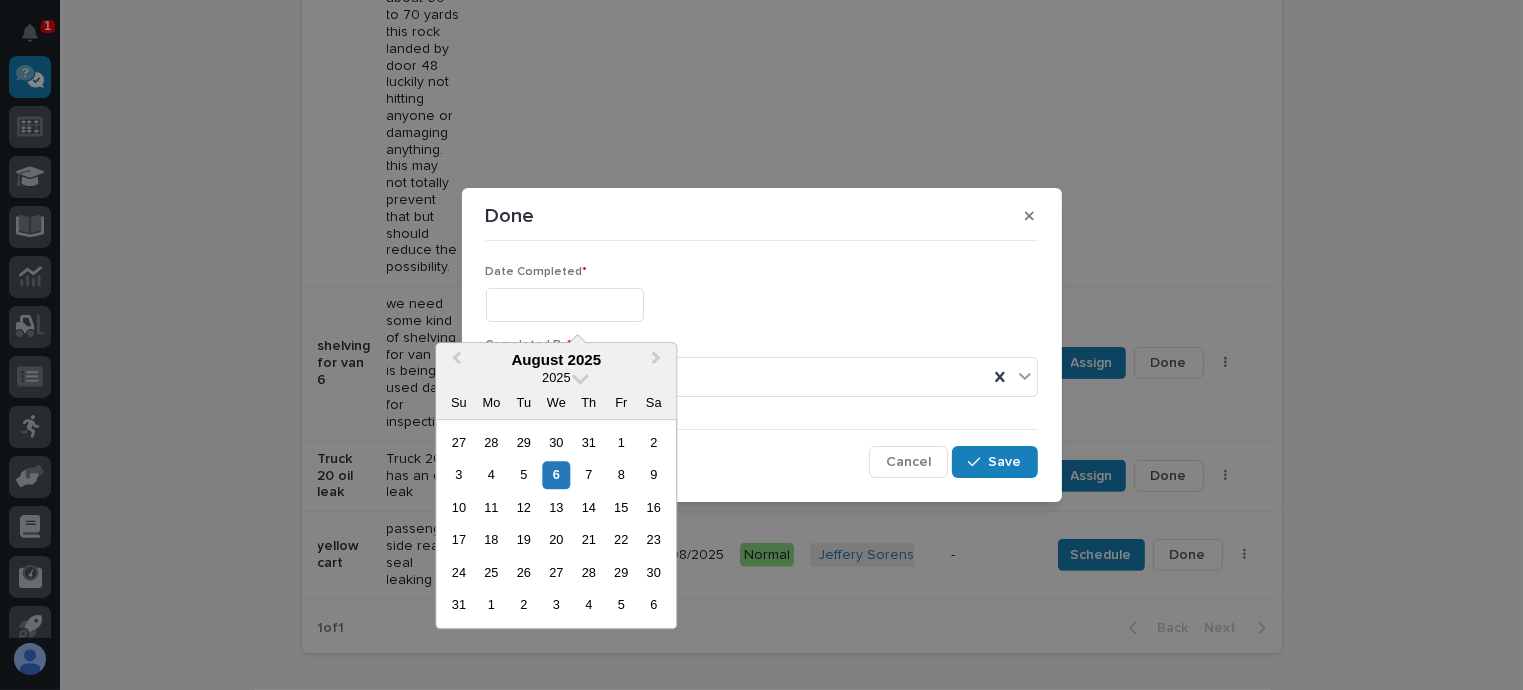 click at bounding box center [565, 305] 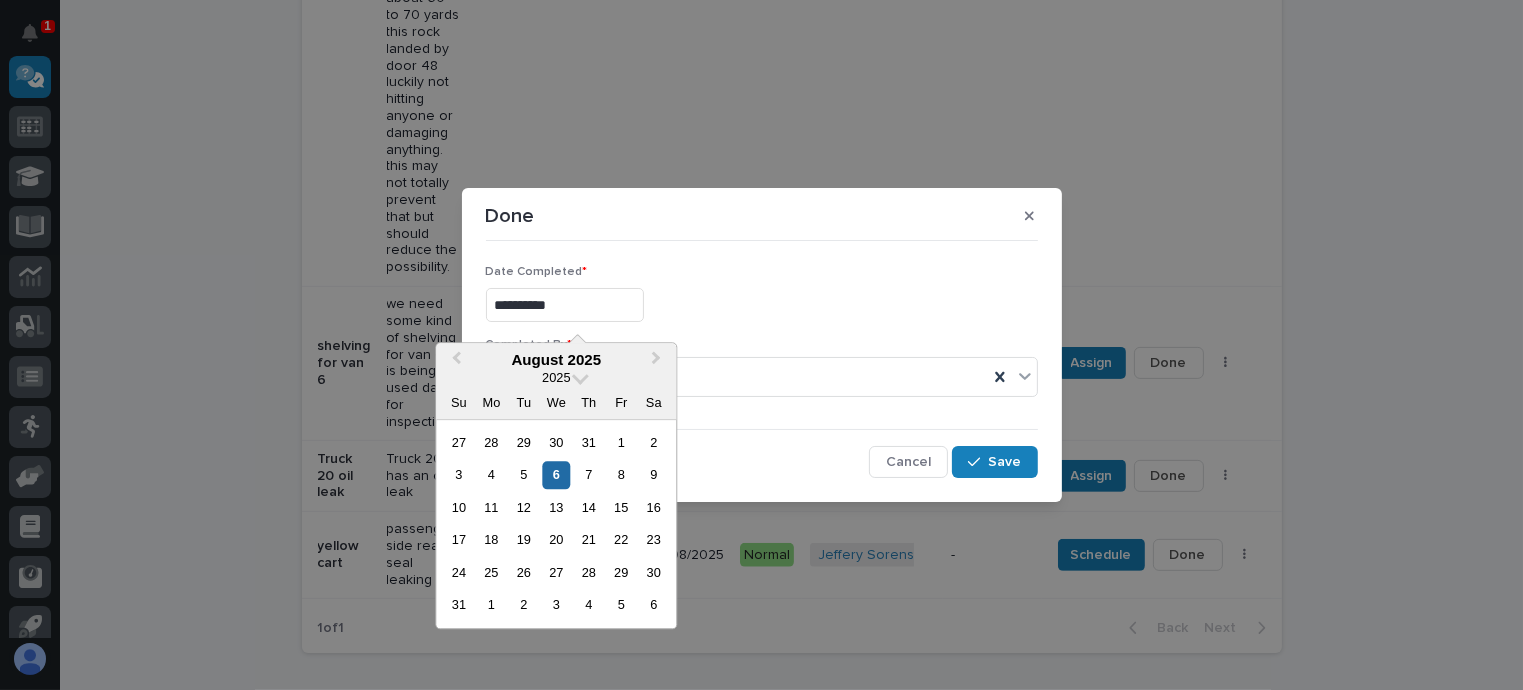 click on "**********" at bounding box center [565, 305] 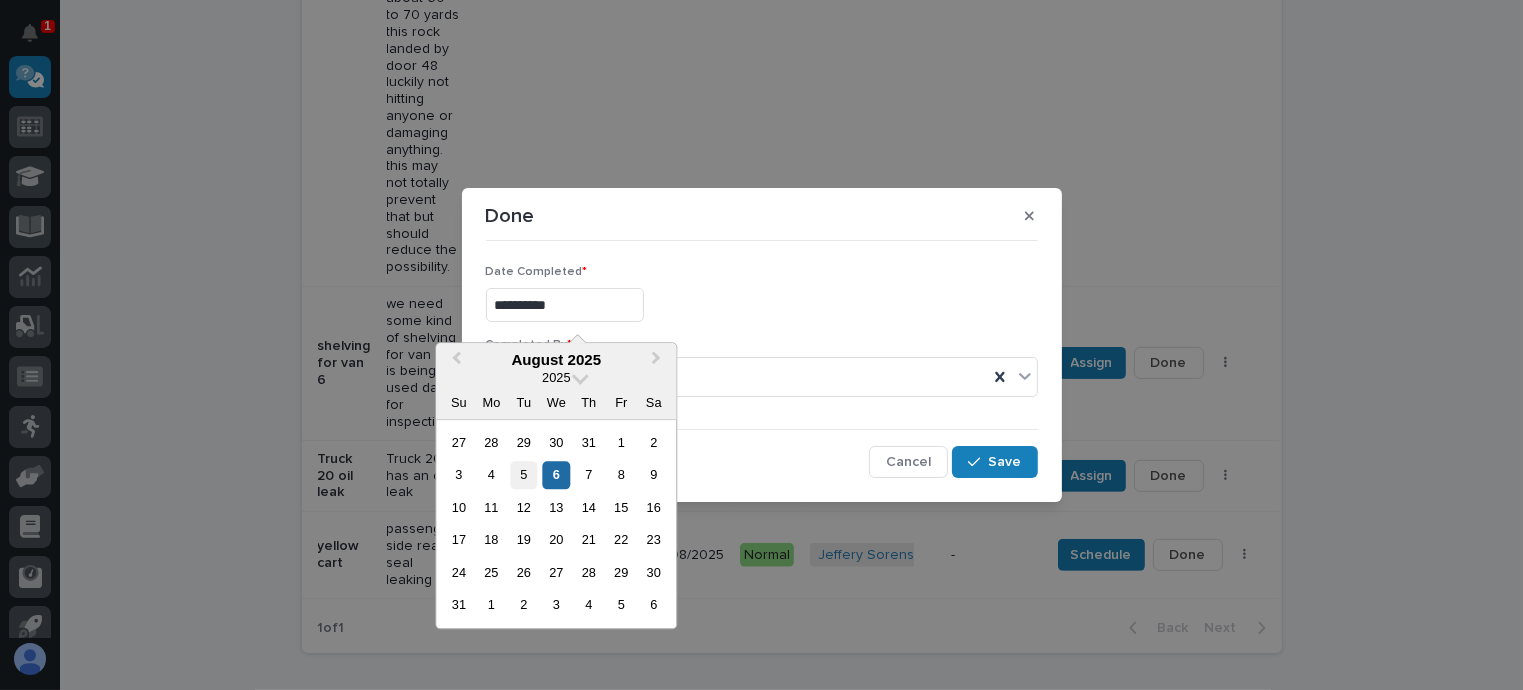 click on "5" at bounding box center [523, 475] 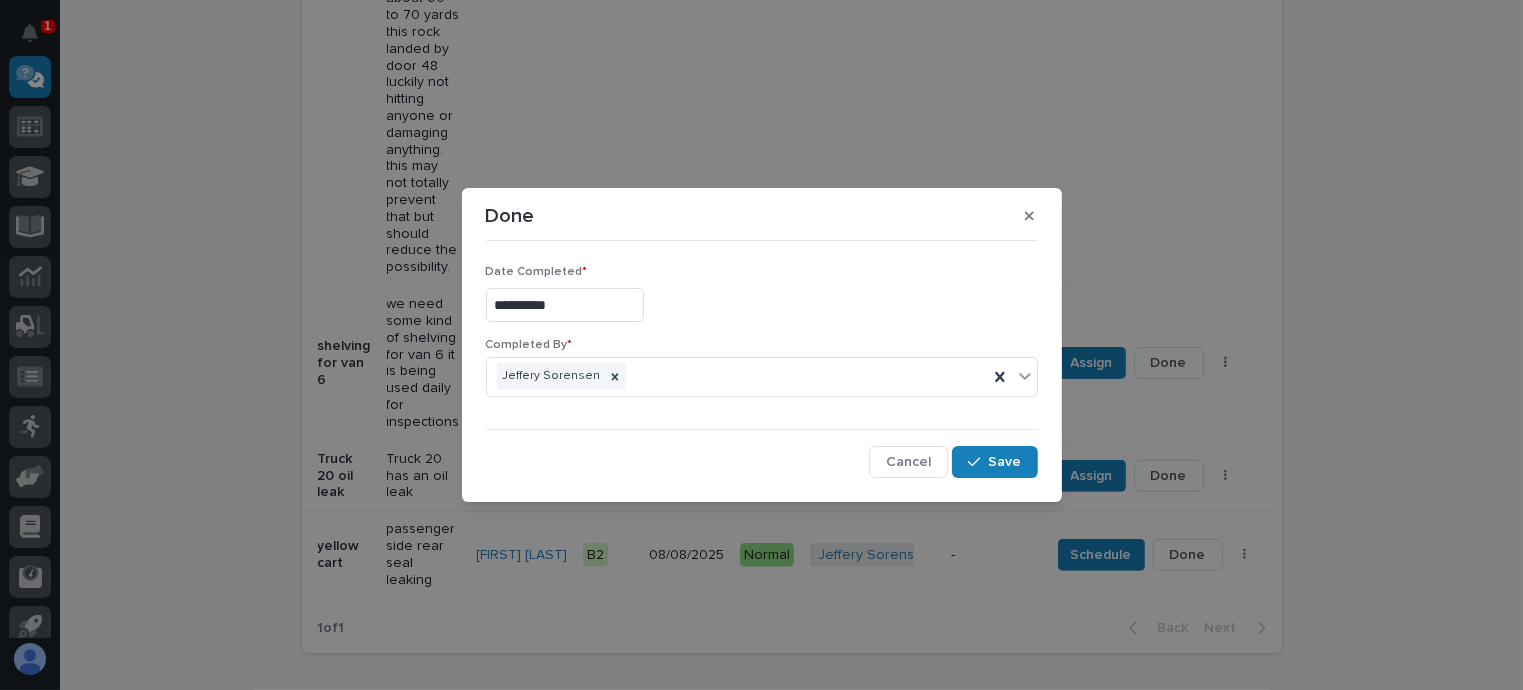 type on "**********" 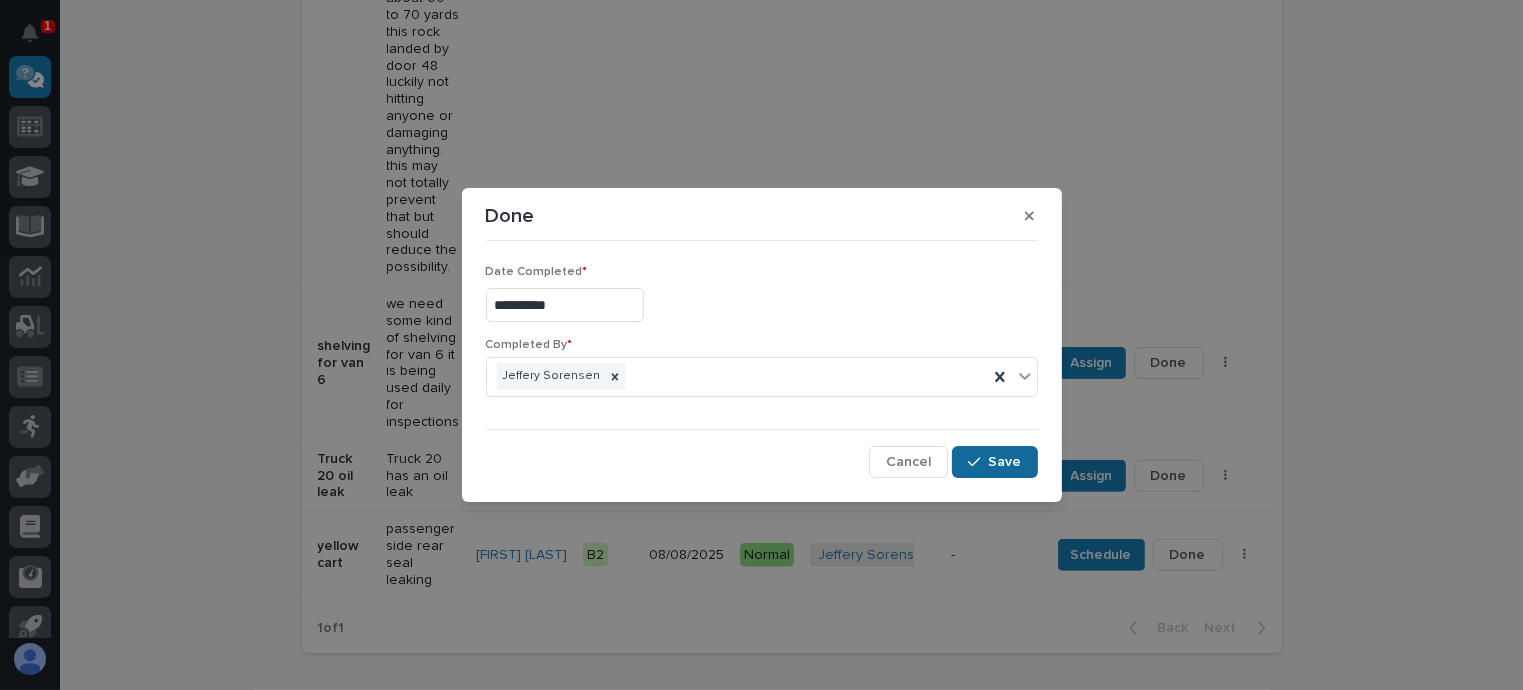 click on "Save" at bounding box center [1005, 462] 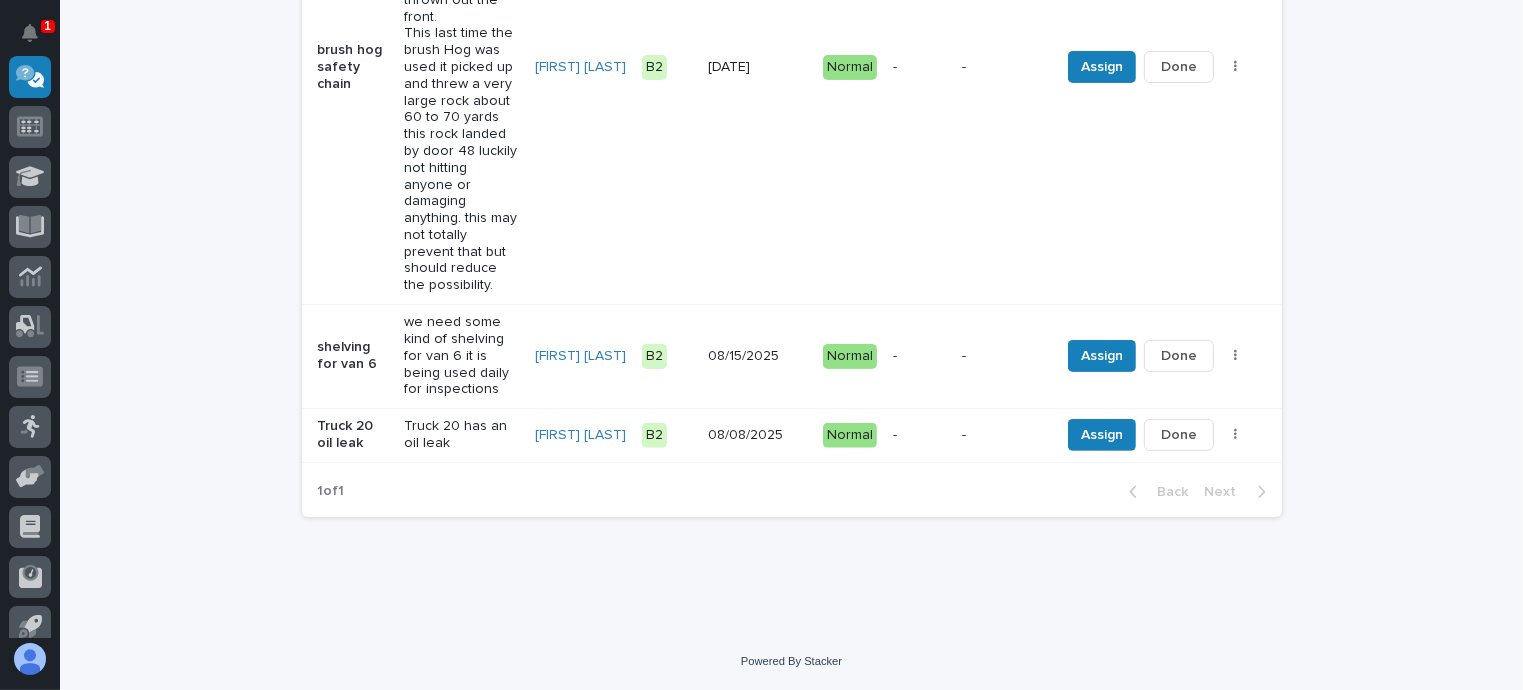 scroll, scrollTop: 430, scrollLeft: 0, axis: vertical 